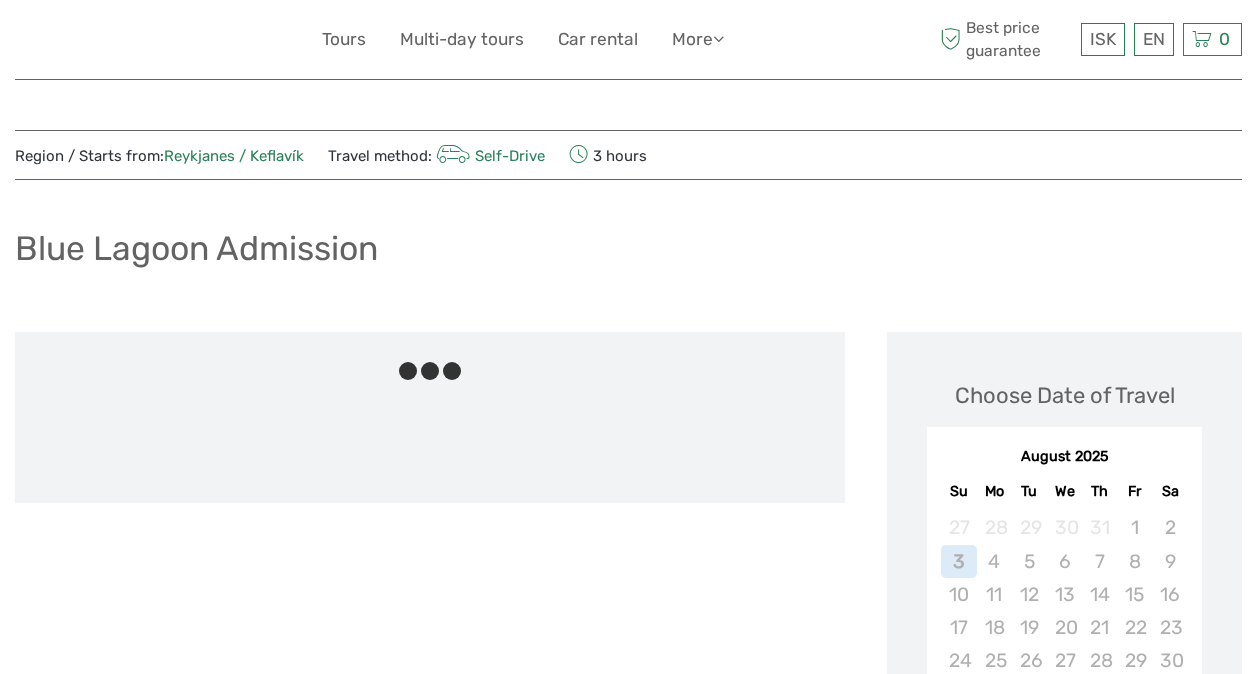 scroll, scrollTop: 0, scrollLeft: 0, axis: both 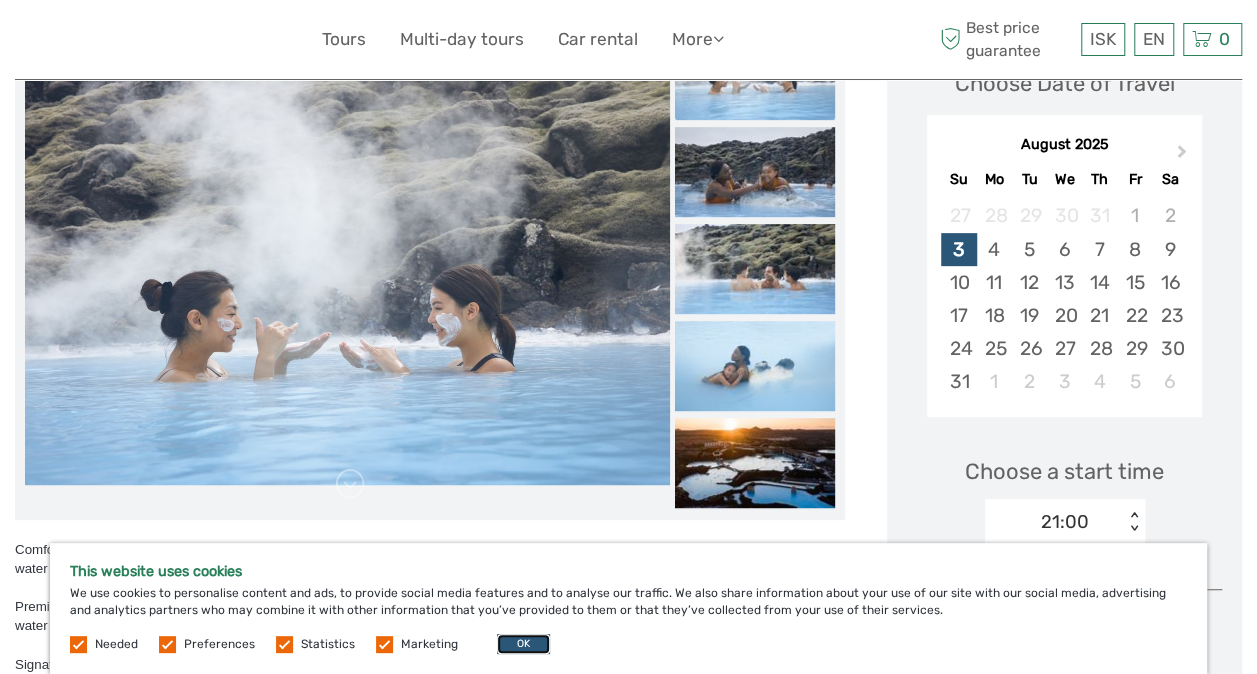 click on "OK" at bounding box center (523, 644) 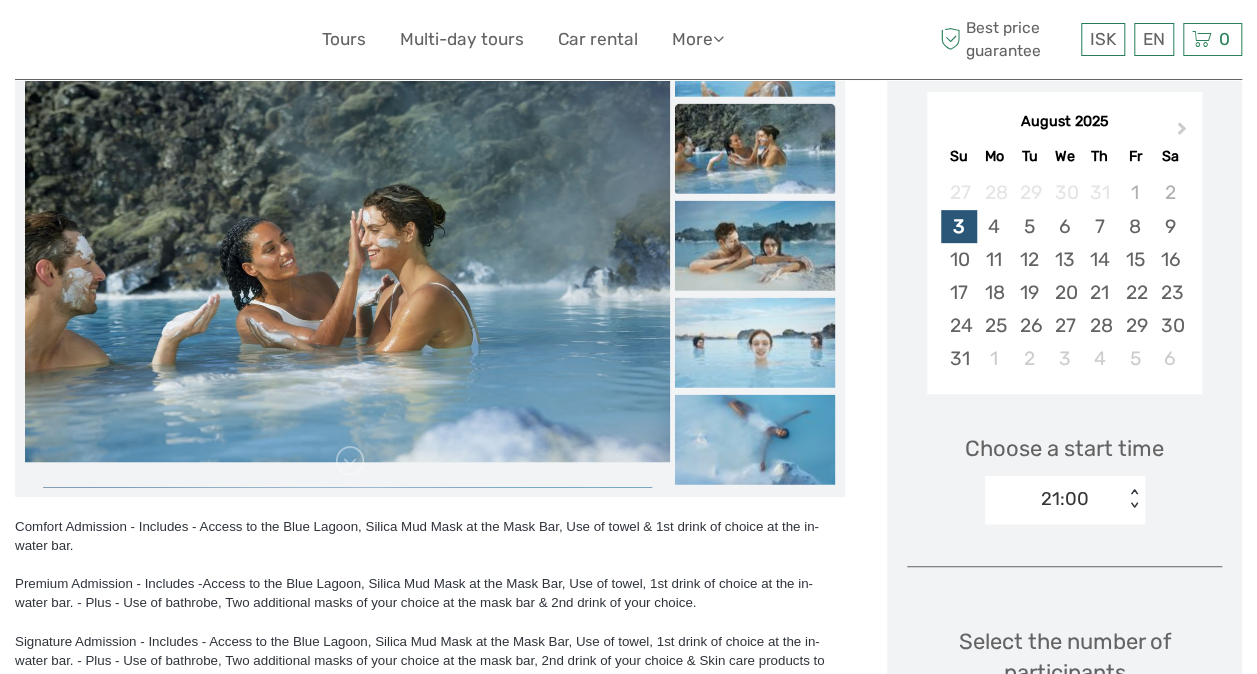 scroll, scrollTop: 337, scrollLeft: 0, axis: vertical 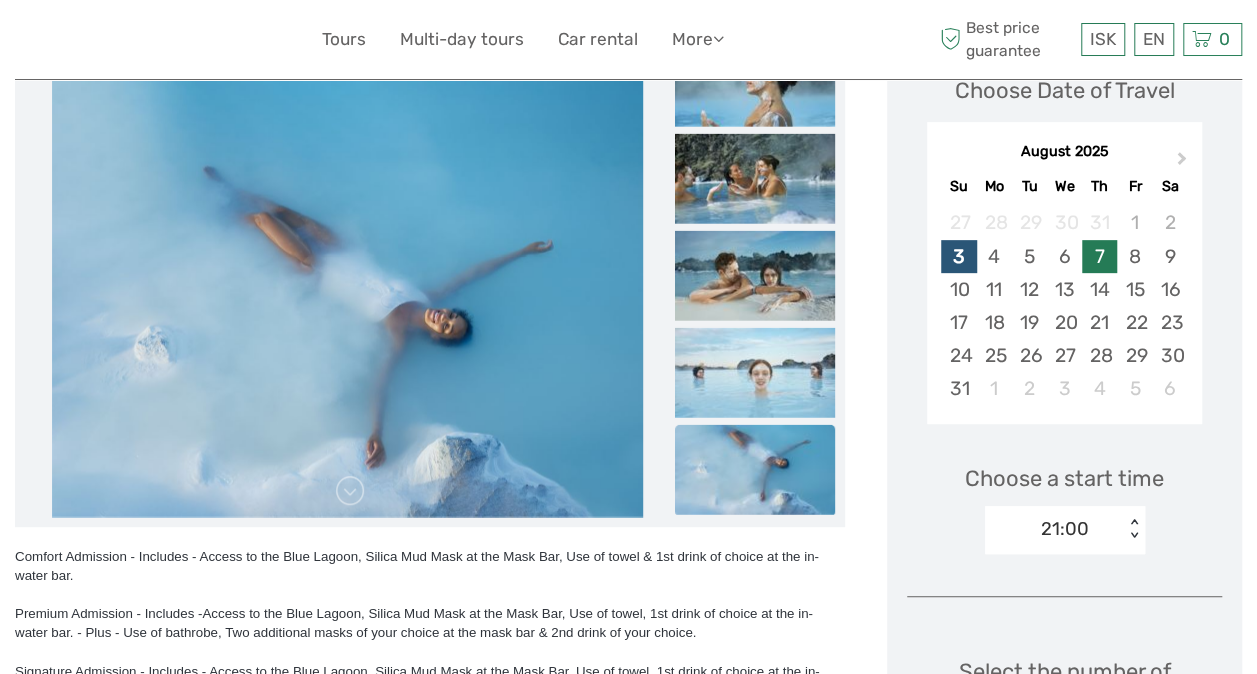 click on "7" at bounding box center (1099, 256) 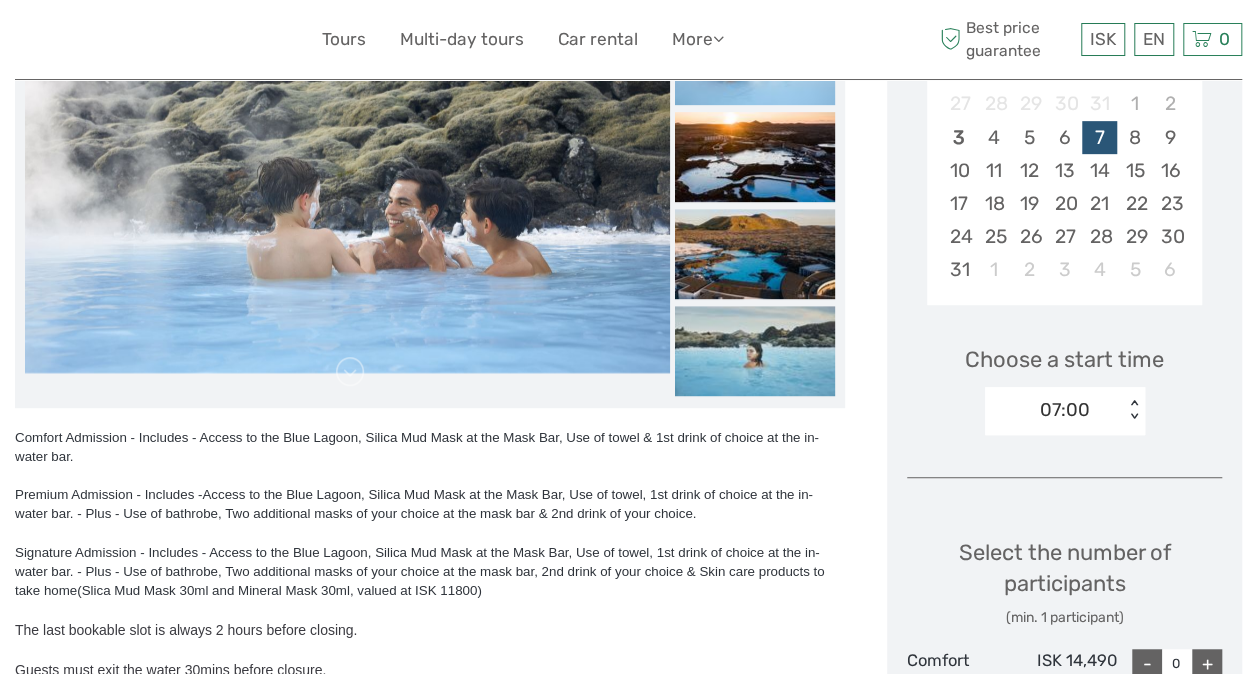 scroll, scrollTop: 488, scrollLeft: 0, axis: vertical 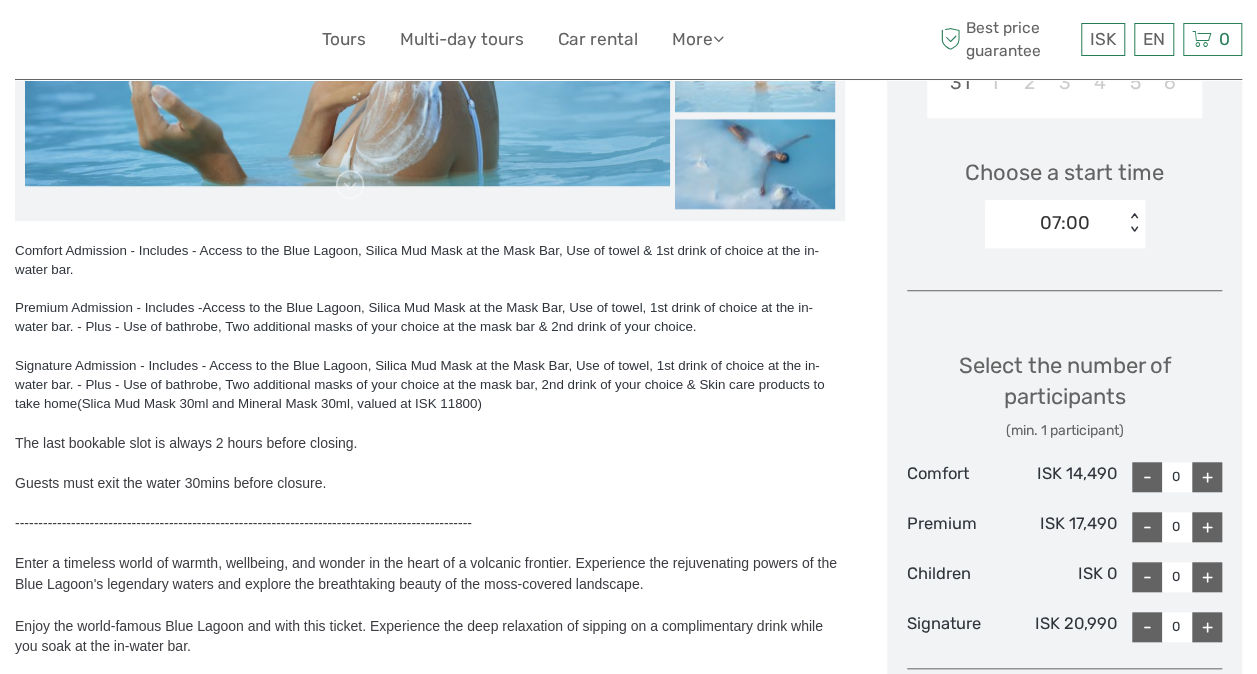 click on "< >" at bounding box center (1133, 223) 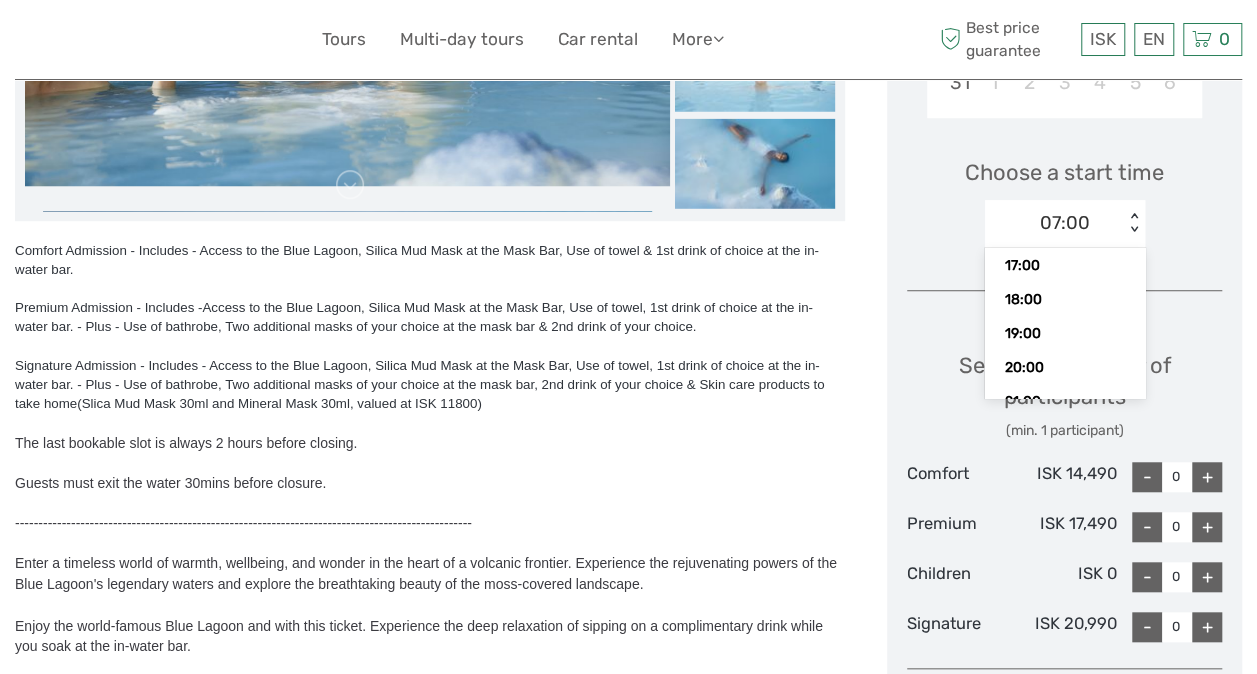 scroll, scrollTop: 413, scrollLeft: 0, axis: vertical 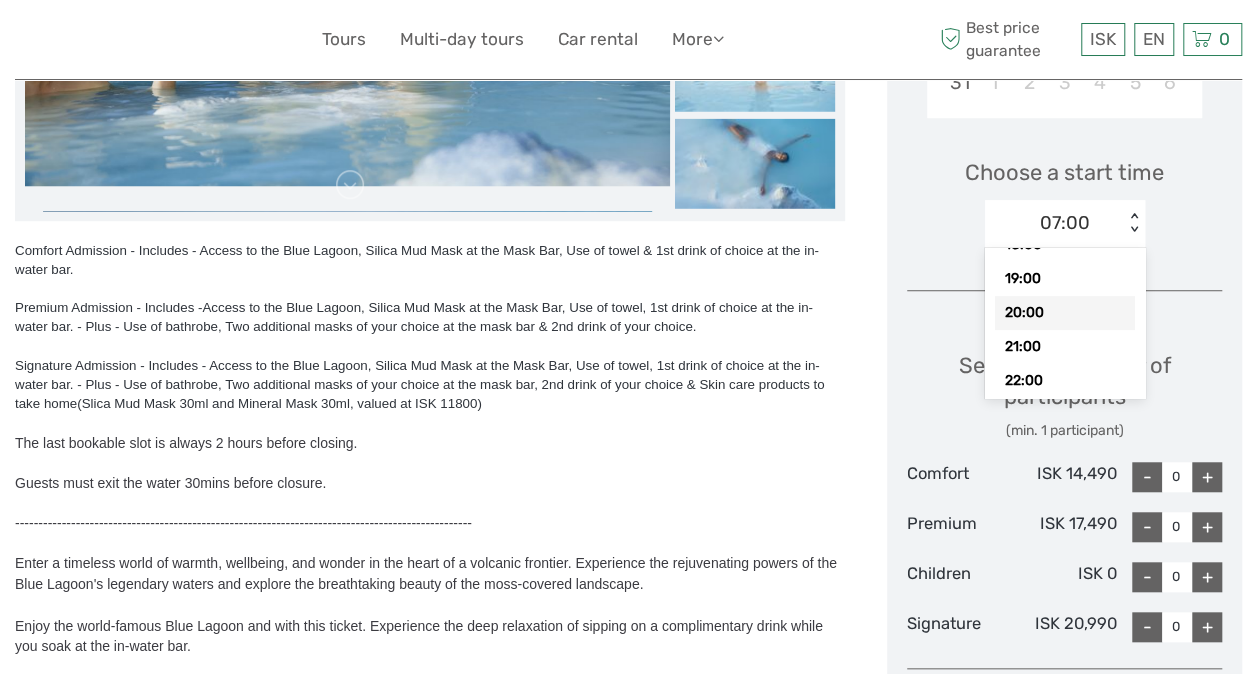 click on "20:00" at bounding box center (1065, 313) 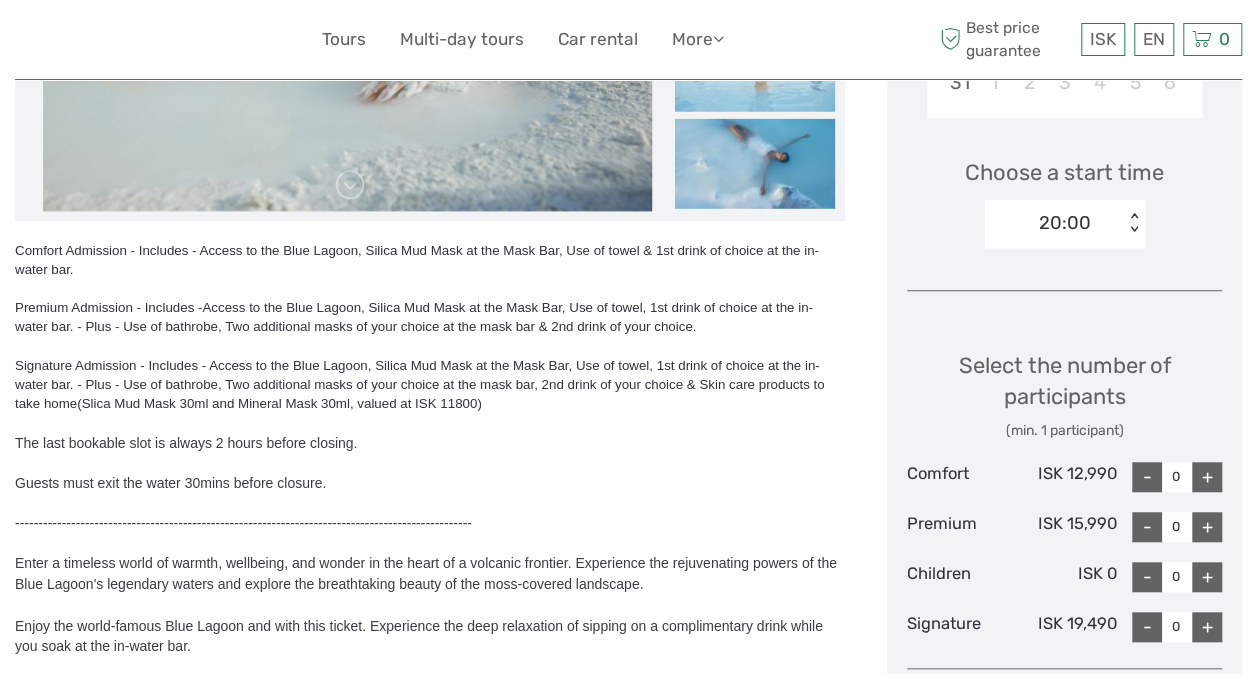 click on "+" at bounding box center [1207, 627] 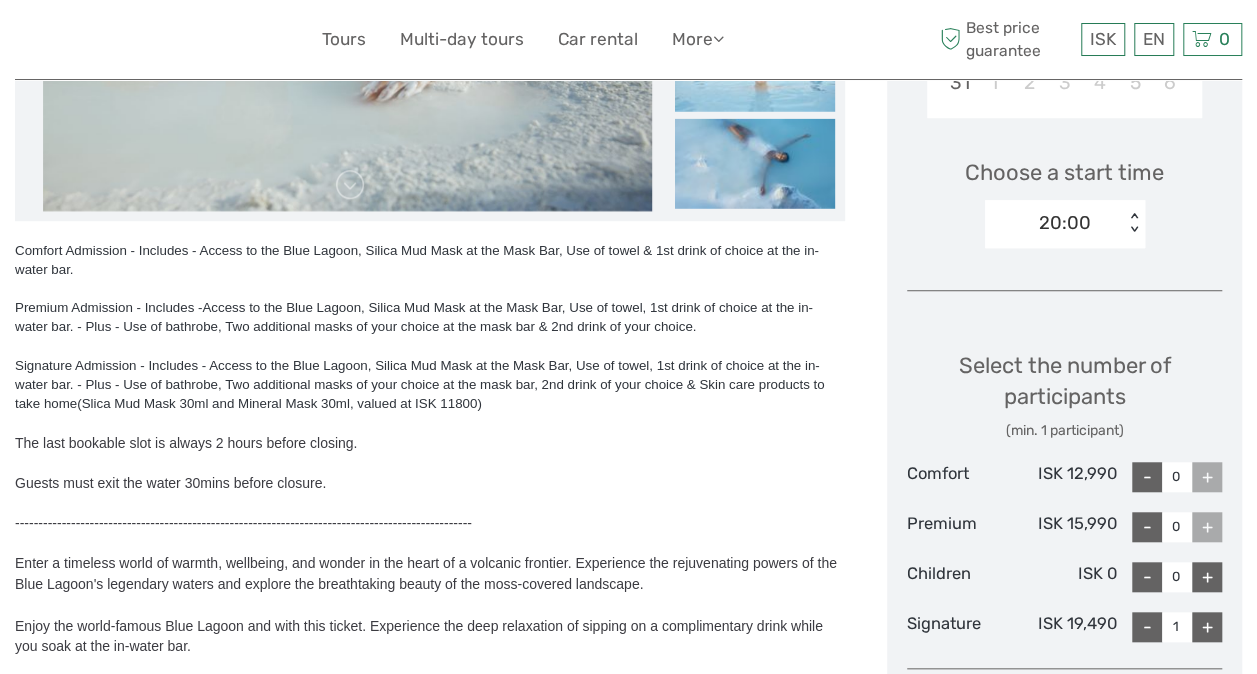 click on "+" at bounding box center (1207, 627) 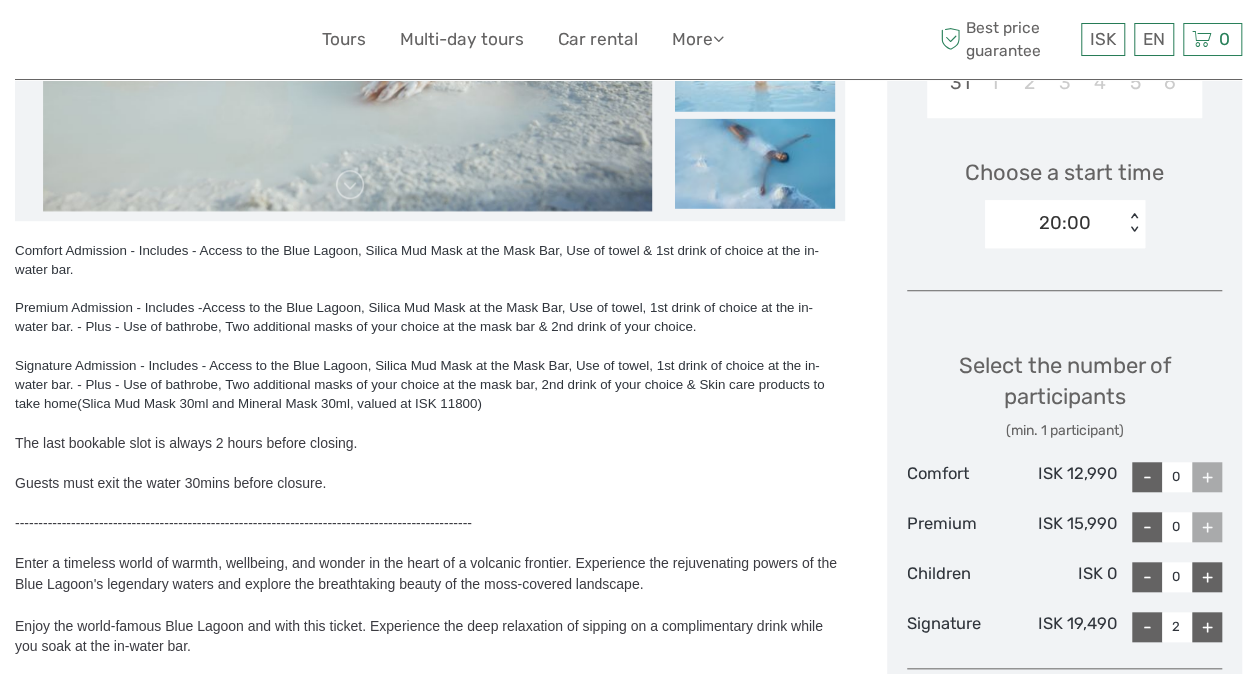 click on "+" at bounding box center (1207, 627) 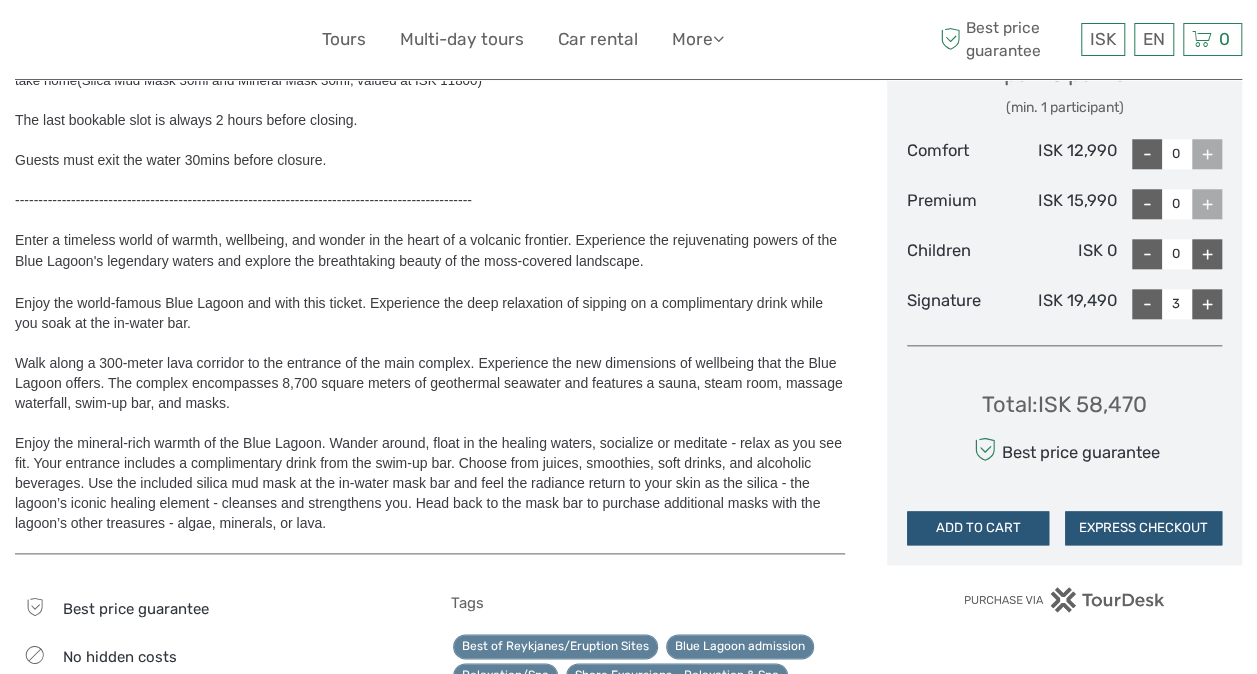 scroll, scrollTop: 941, scrollLeft: 0, axis: vertical 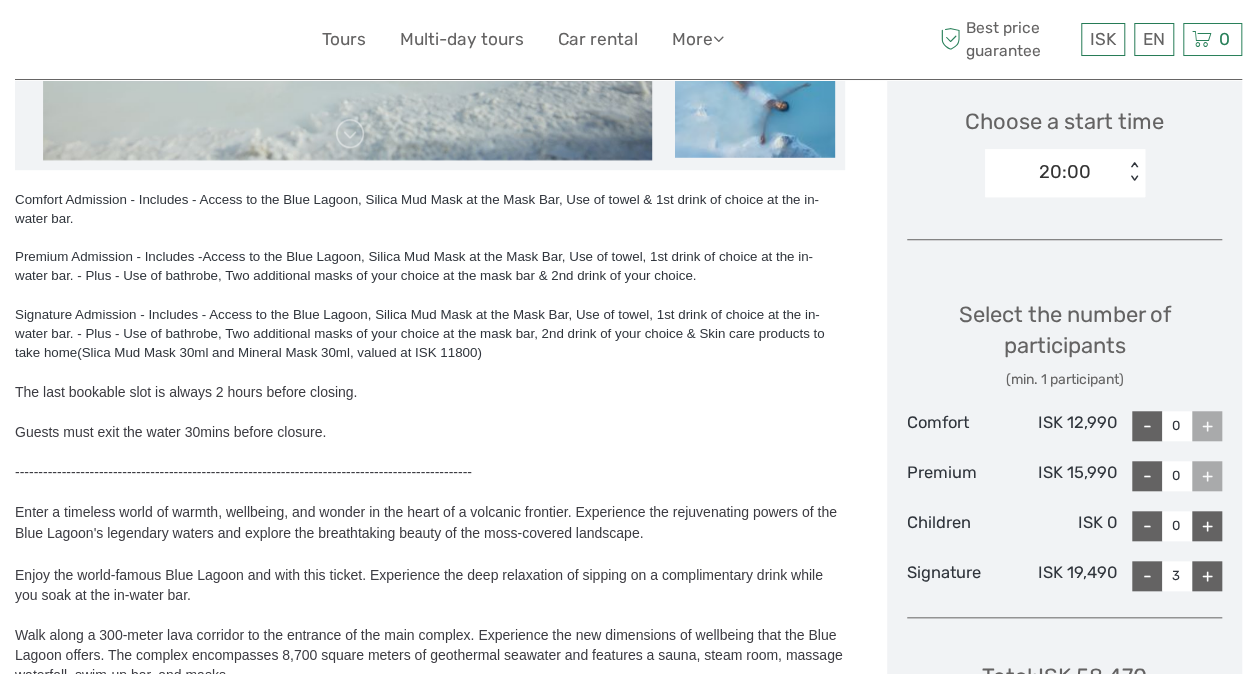 click on "-" at bounding box center [1147, 576] 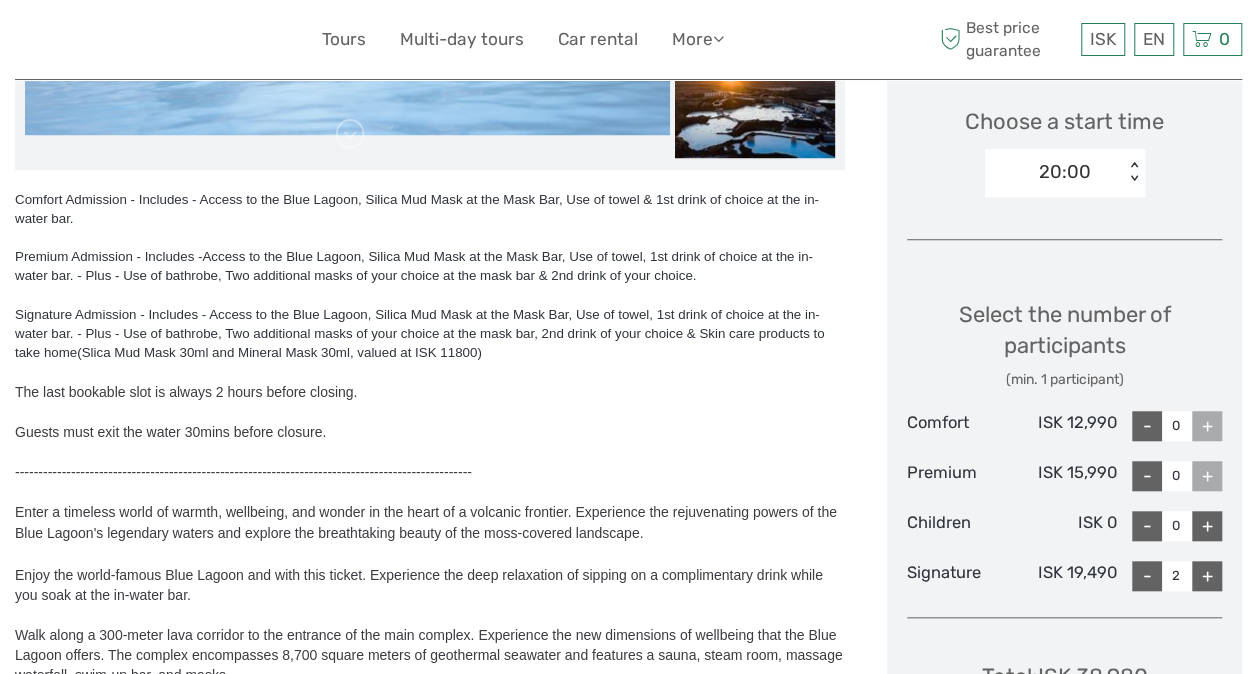 click on "-" at bounding box center [1147, 576] 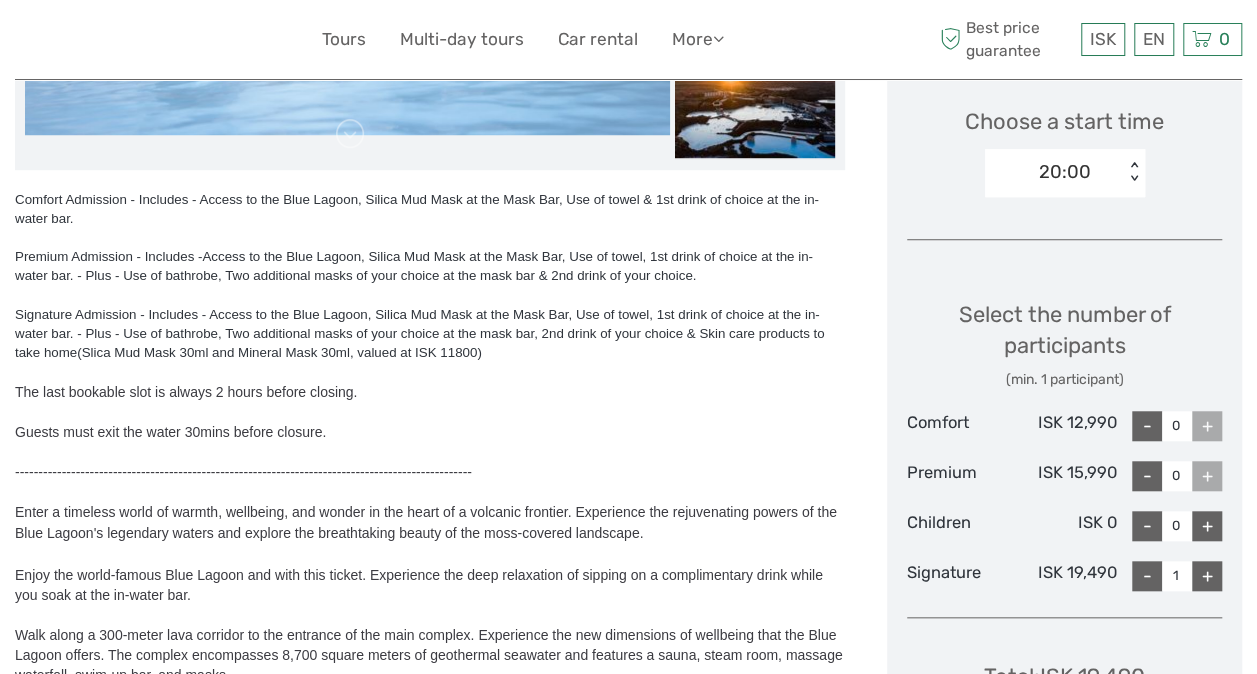 click on "-" at bounding box center [1147, 576] 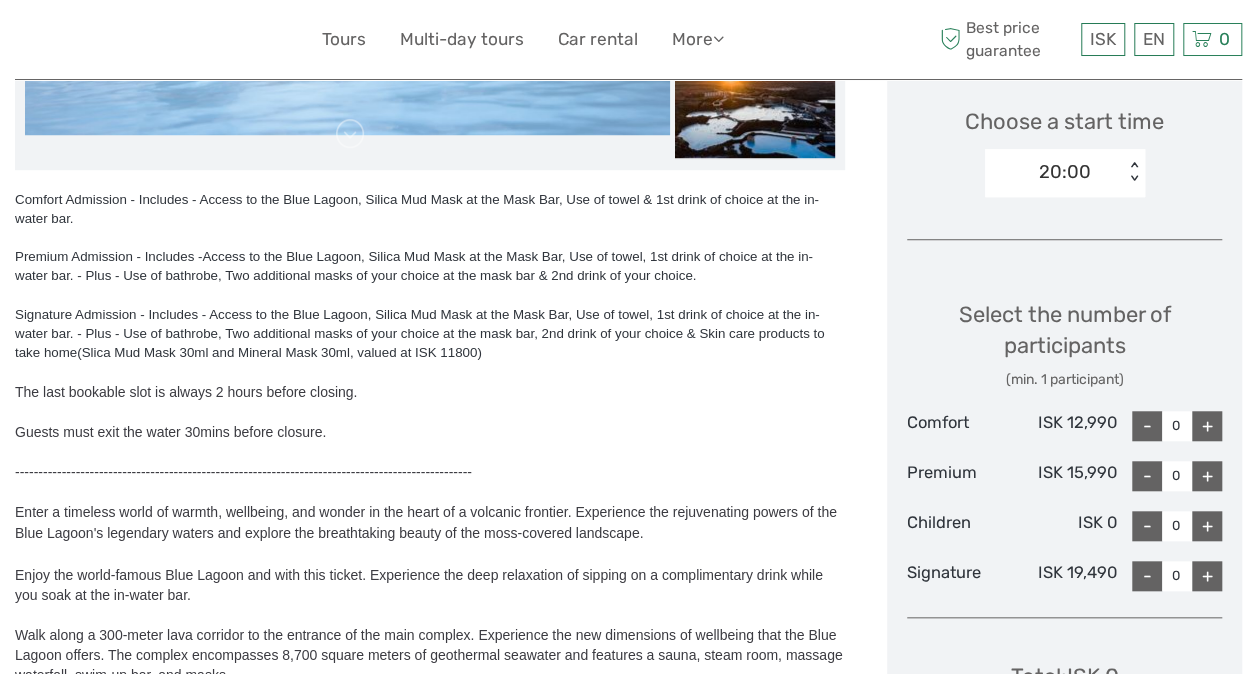 click on "+" at bounding box center [1207, 476] 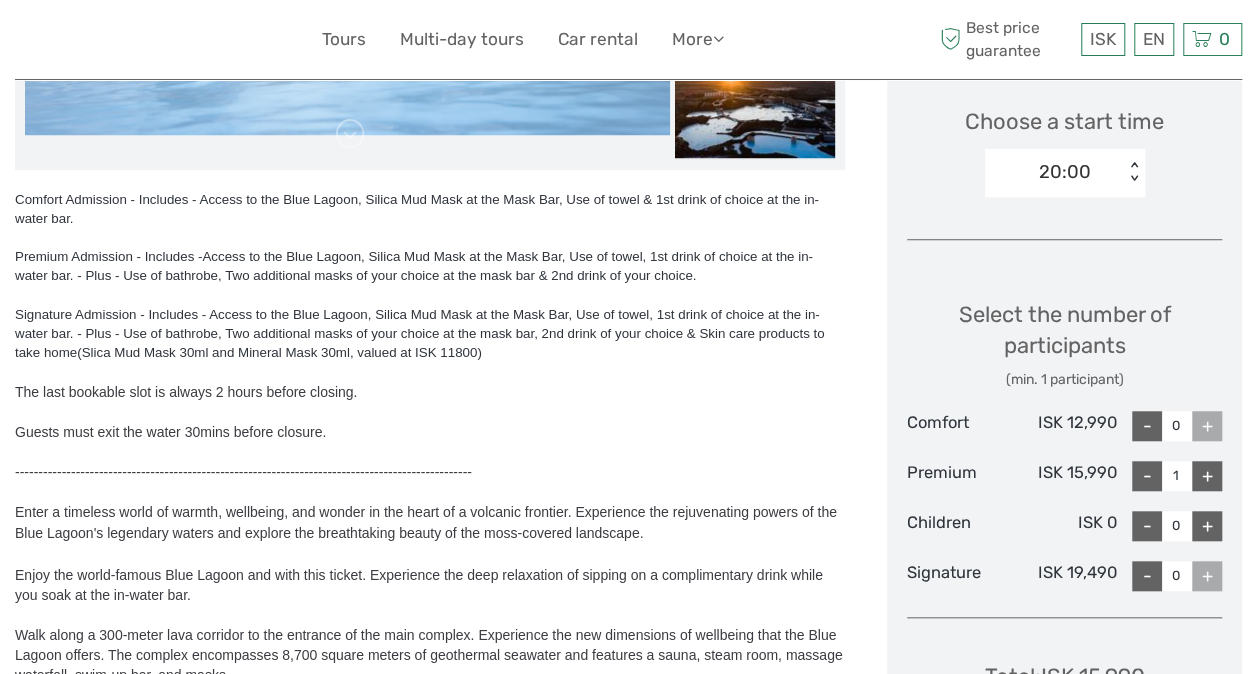 click on "+" at bounding box center [1207, 476] 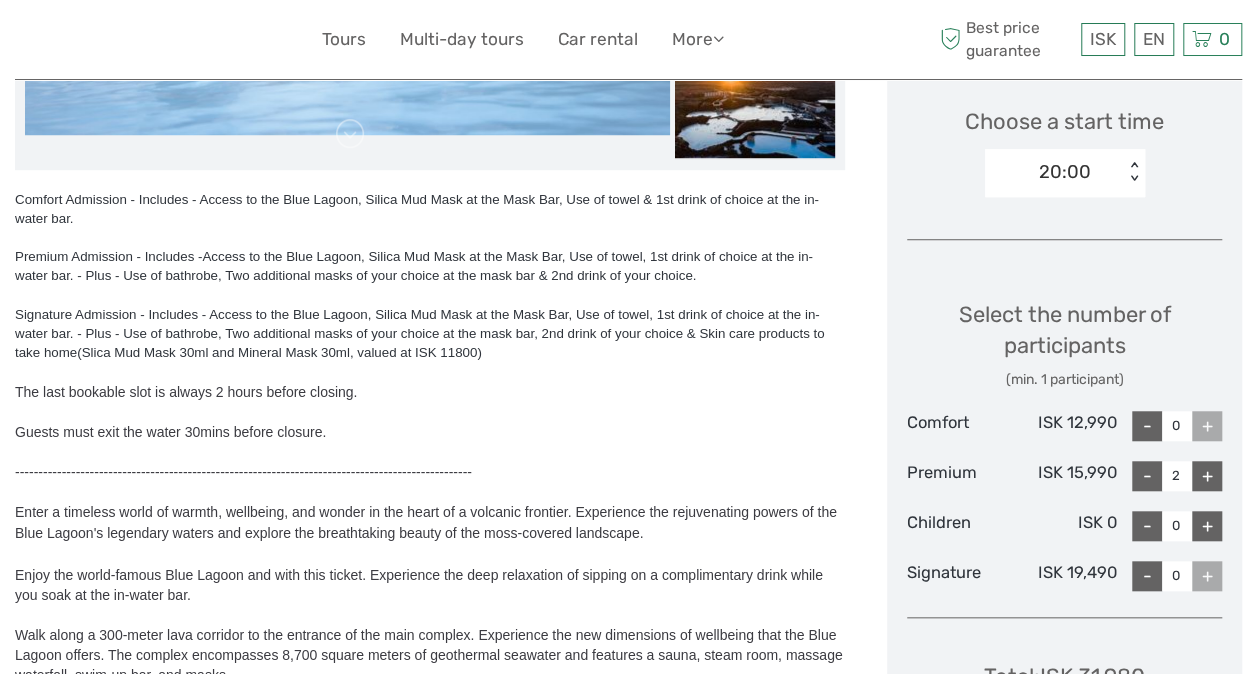 click on "+" at bounding box center (1207, 526) 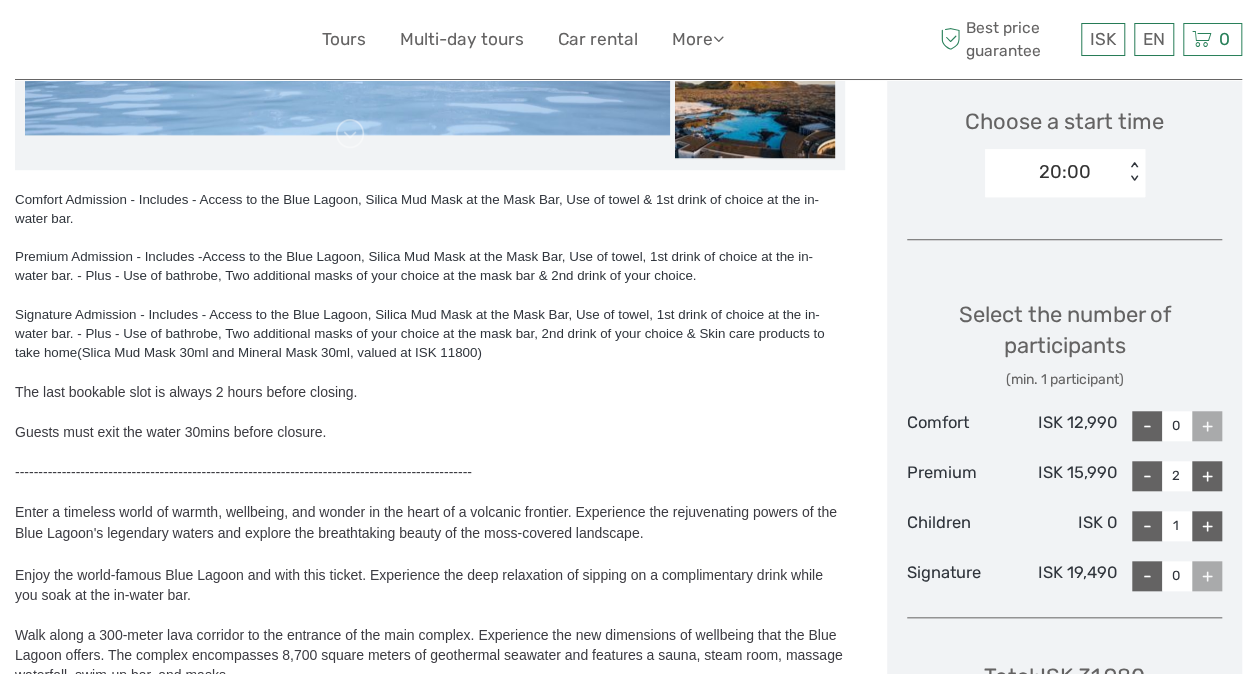 click on "-" at bounding box center (1147, 526) 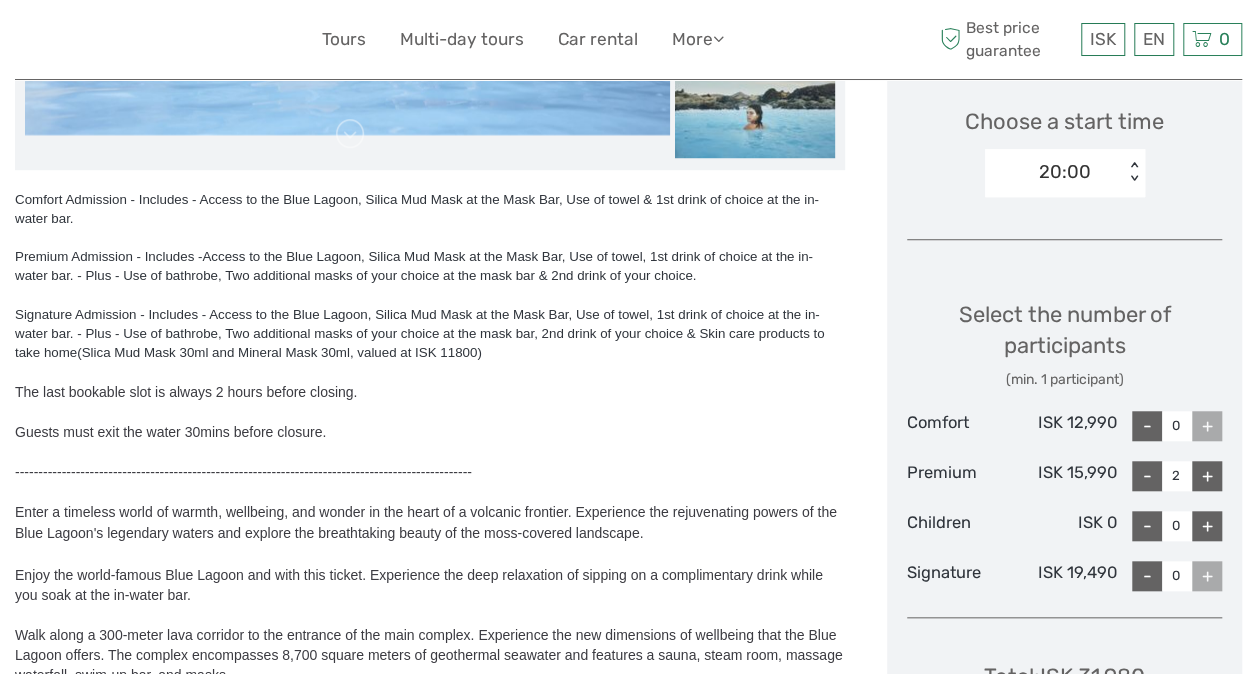 click on "+" at bounding box center [1207, 426] 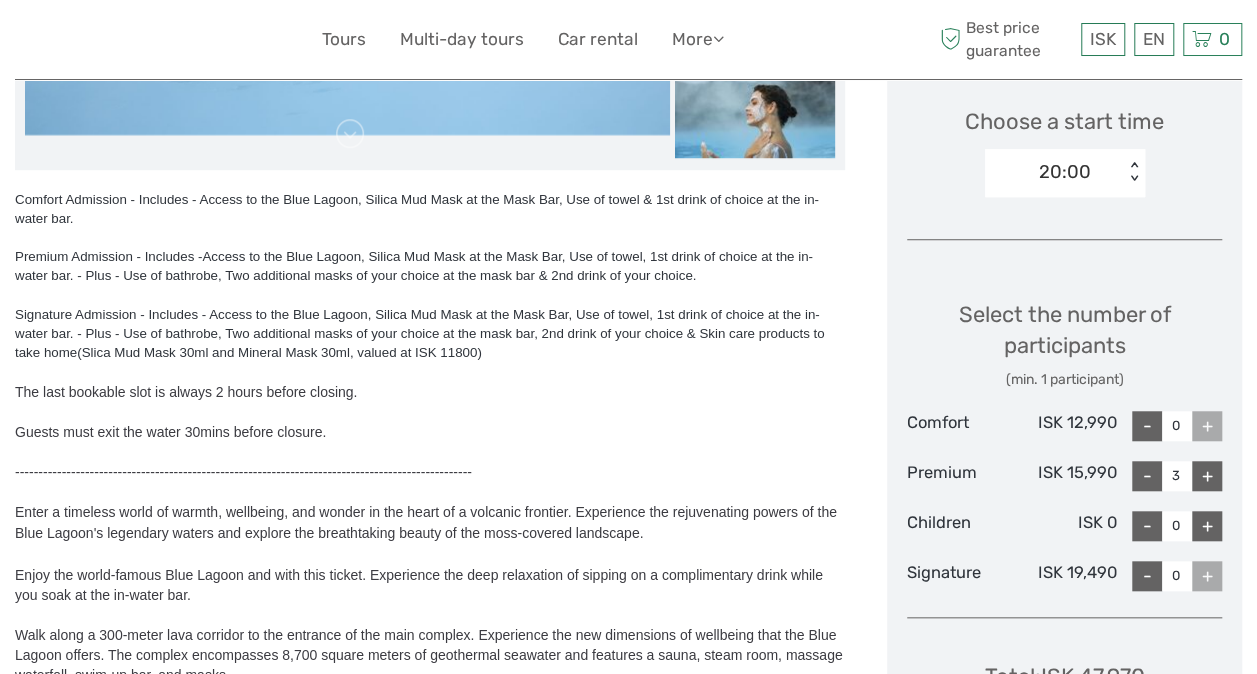 click on "+" at bounding box center [1207, 476] 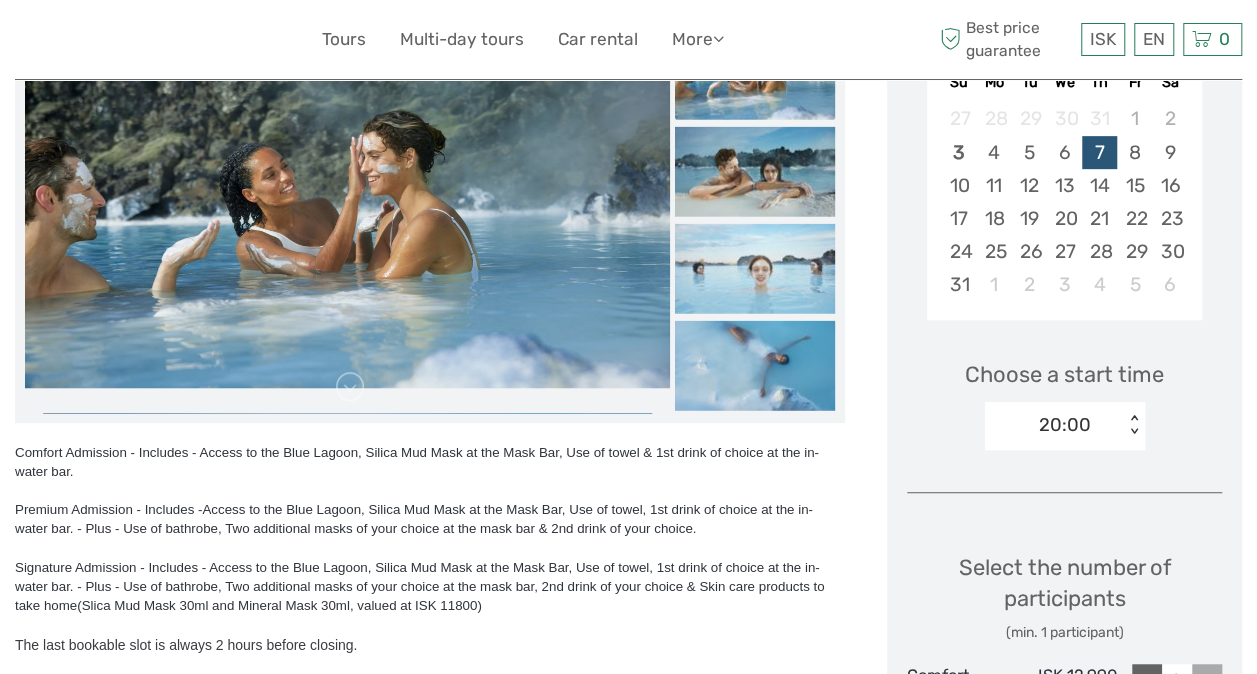 scroll, scrollTop: 394, scrollLeft: 0, axis: vertical 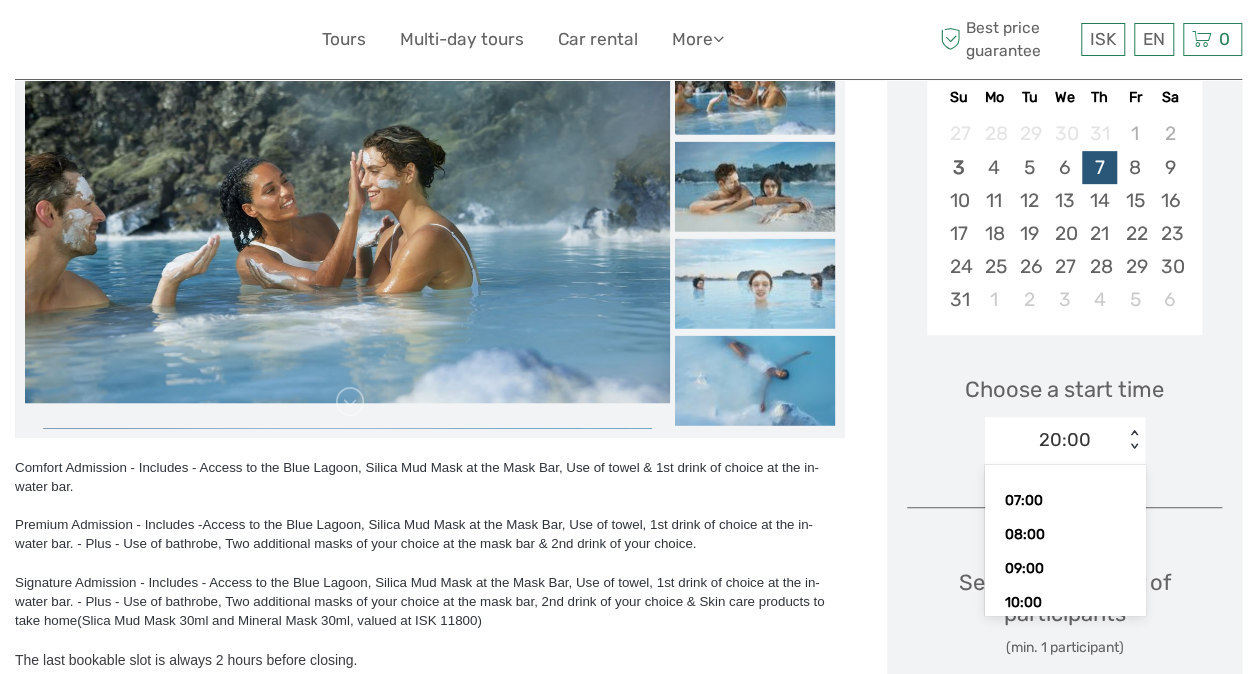 click on "< >" at bounding box center (1133, 440) 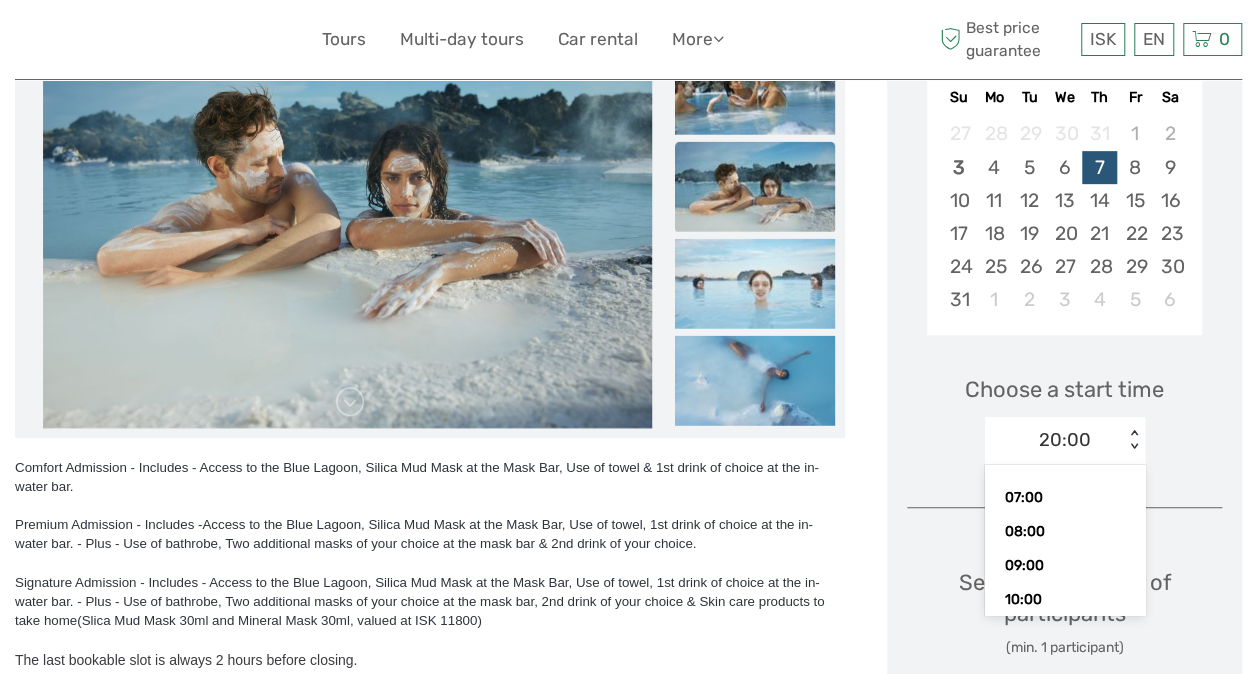 scroll, scrollTop: 0, scrollLeft: 0, axis: both 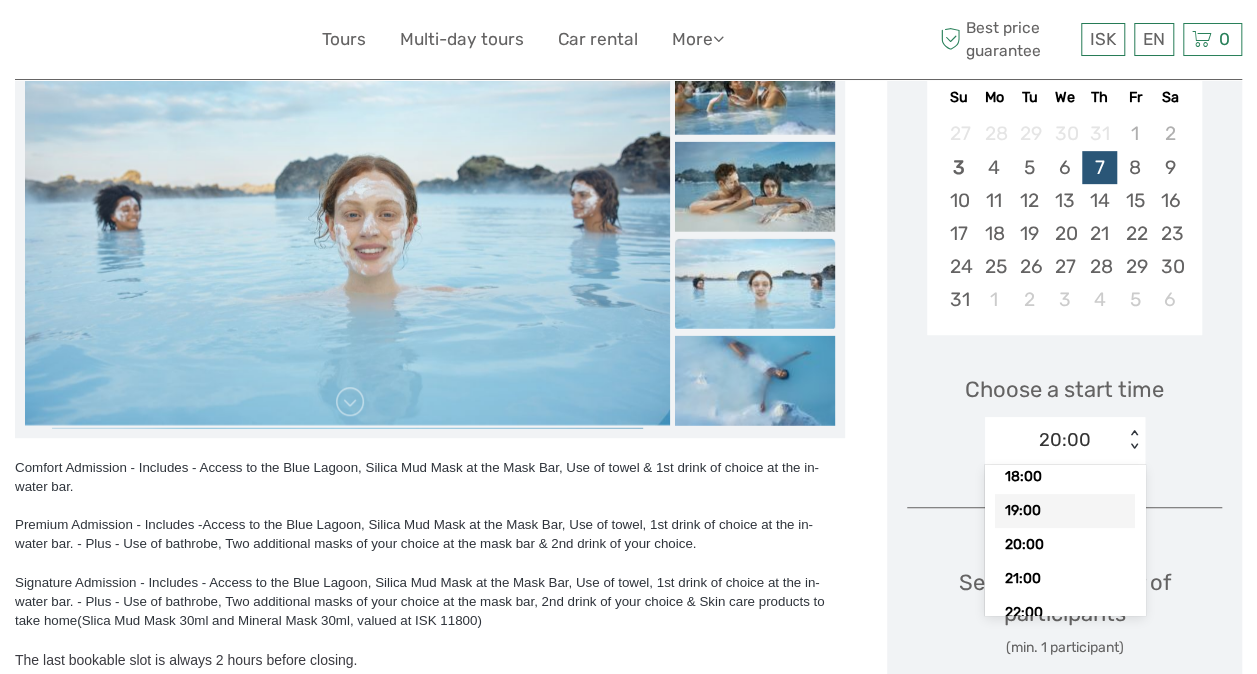 click on "19:00" at bounding box center [1065, 511] 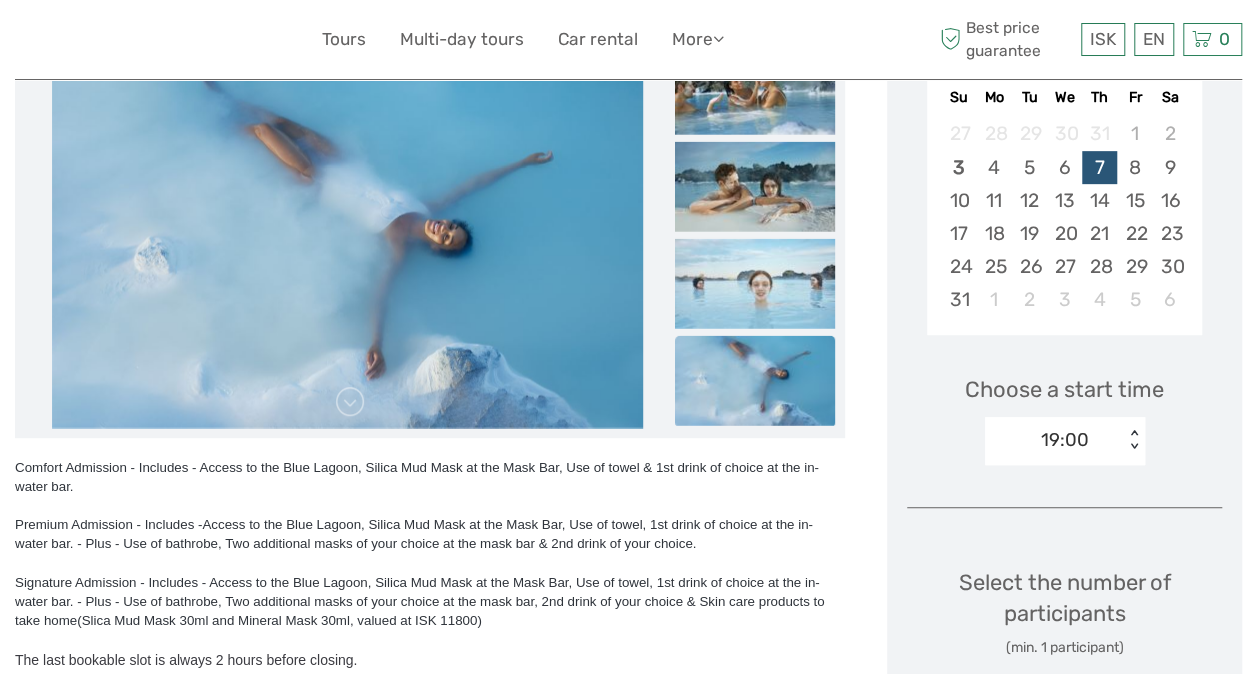click on "< >" at bounding box center [1133, 440] 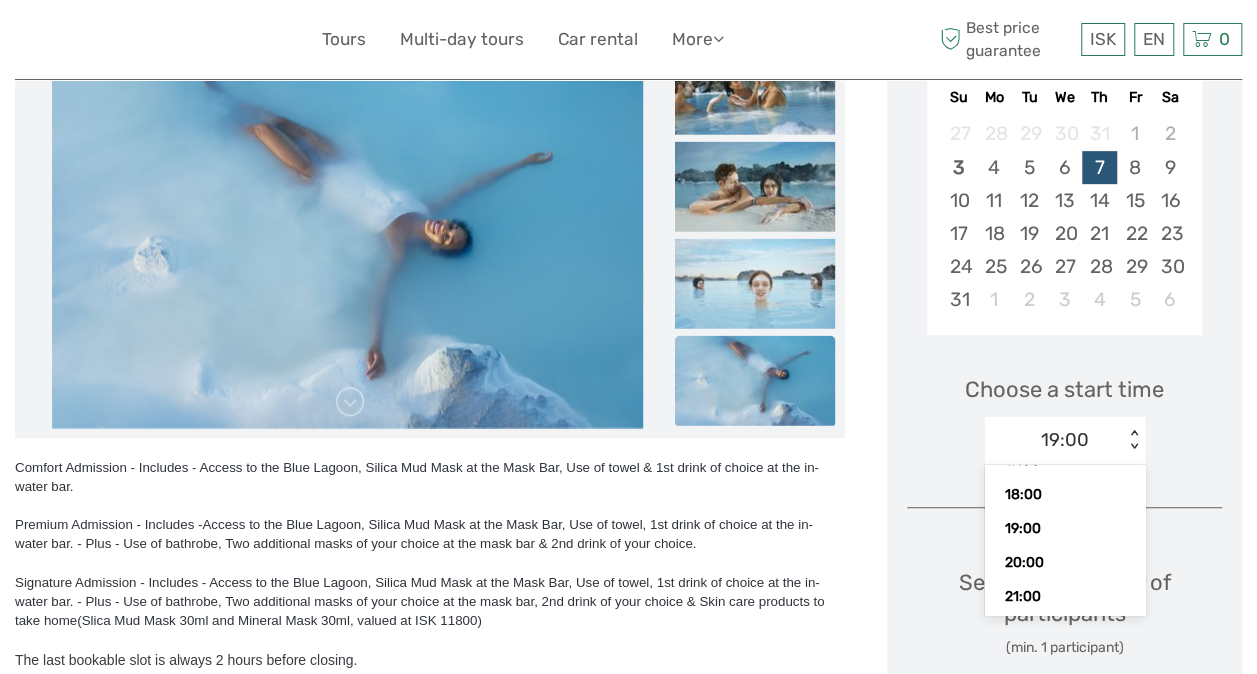 scroll, scrollTop: 413, scrollLeft: 0, axis: vertical 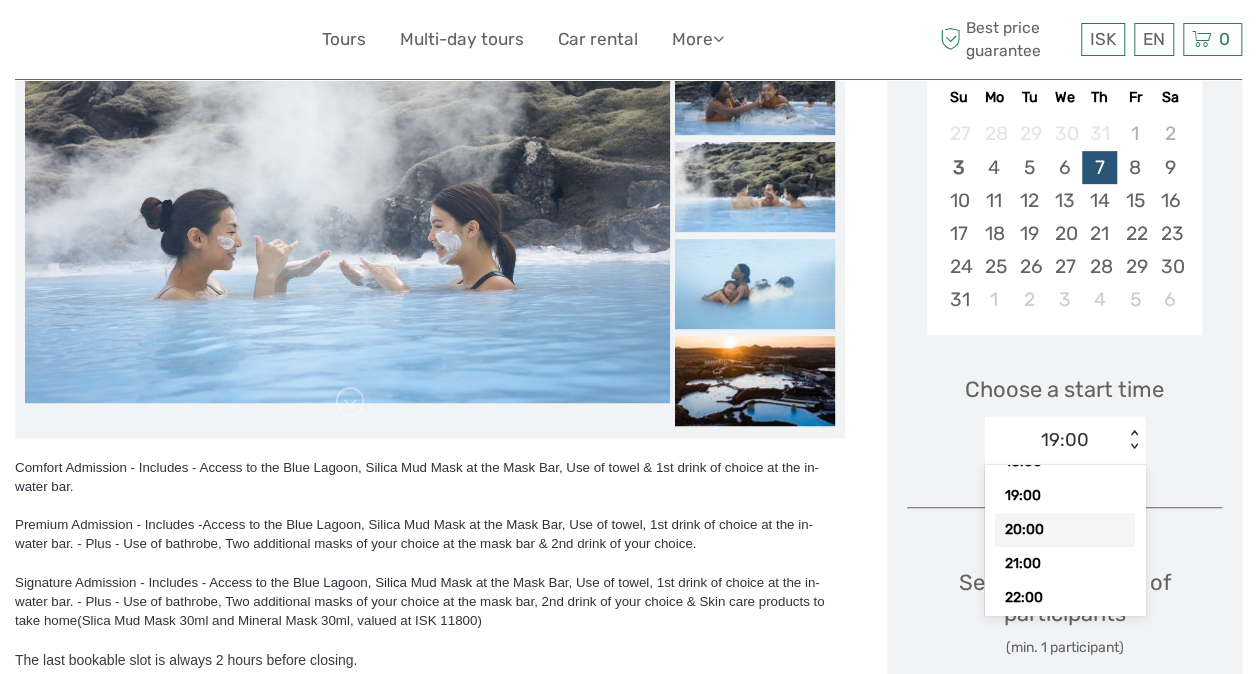 click on "20:00" at bounding box center (1065, 530) 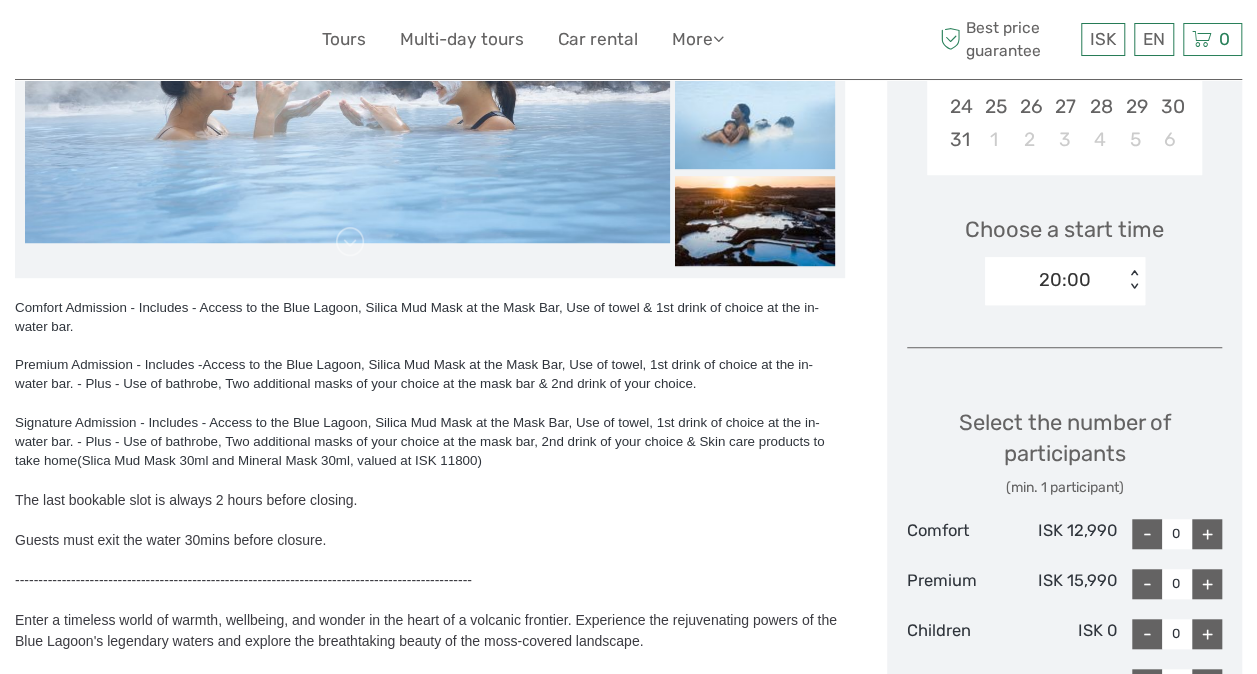 scroll, scrollTop: 658, scrollLeft: 0, axis: vertical 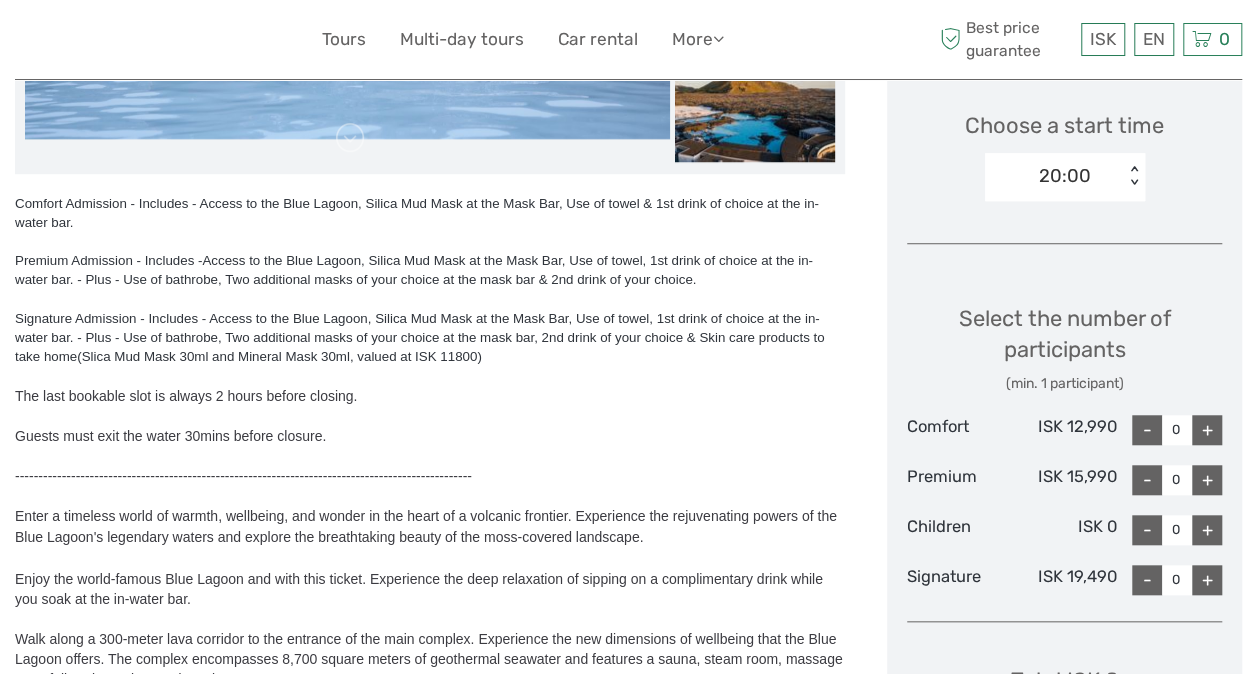 click on "+" at bounding box center [1207, 480] 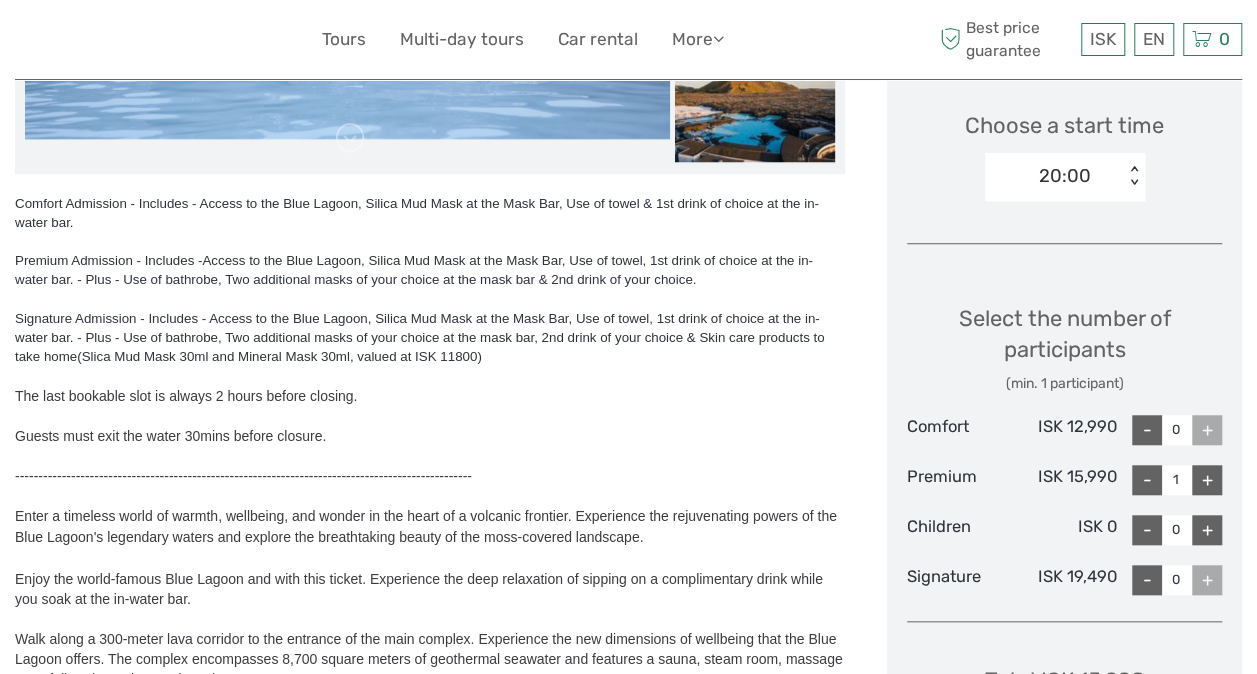 click on "+" at bounding box center (1207, 480) 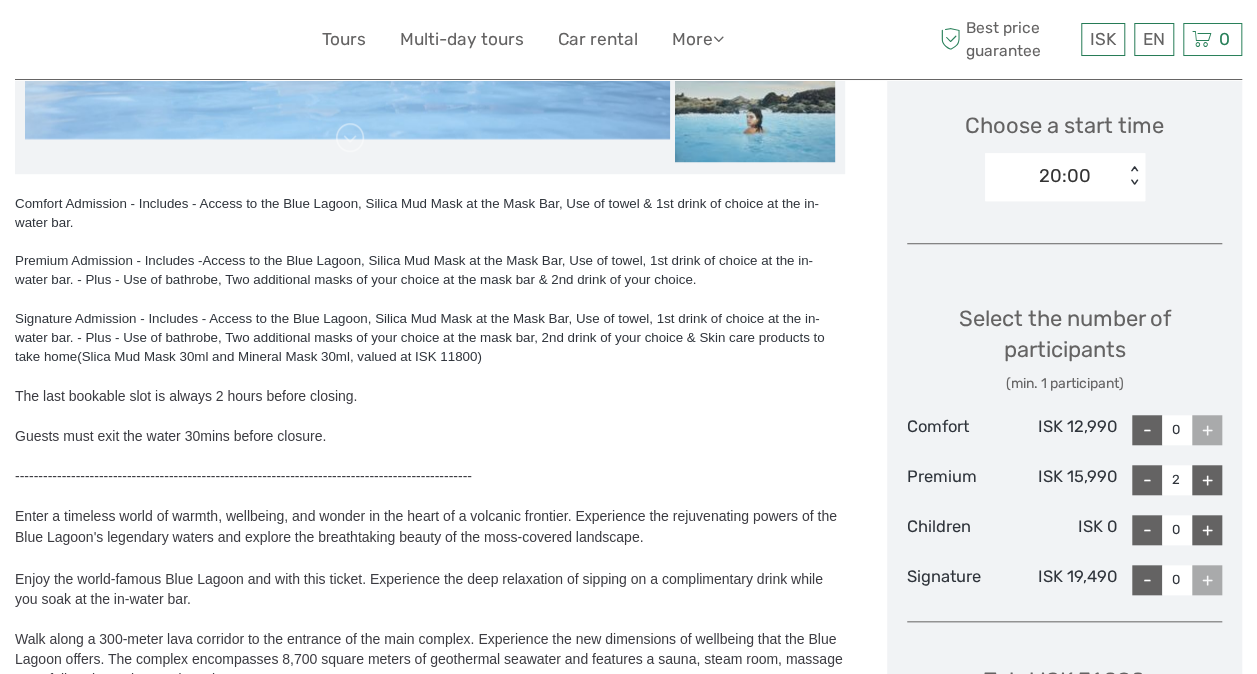 click on "+" at bounding box center (1207, 480) 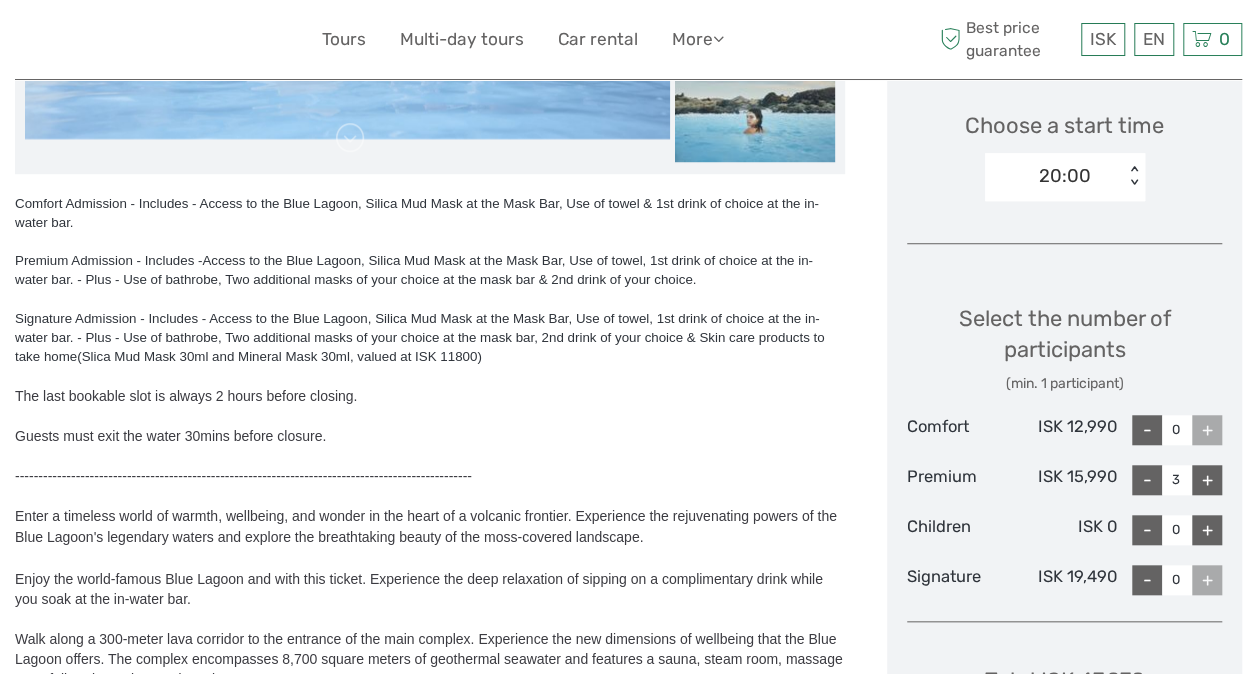 click on "+" at bounding box center [1207, 480] 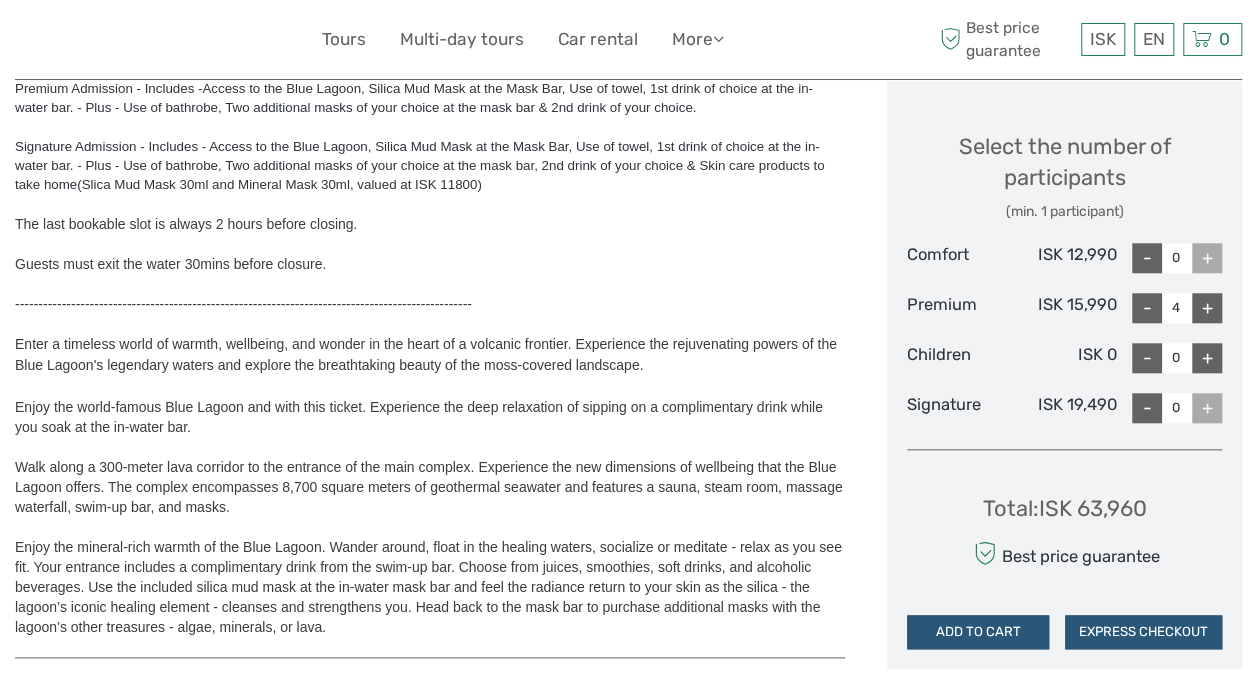 scroll, scrollTop: 1000, scrollLeft: 0, axis: vertical 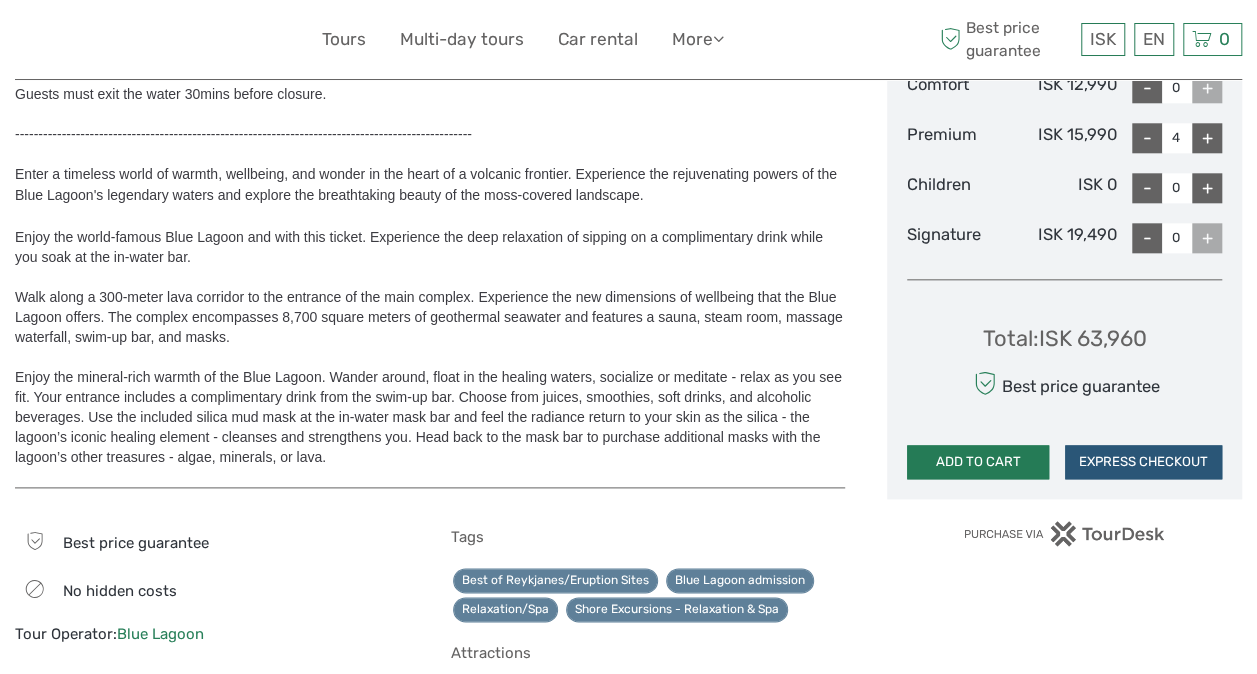 click on "ADD TO CART" at bounding box center [978, 462] 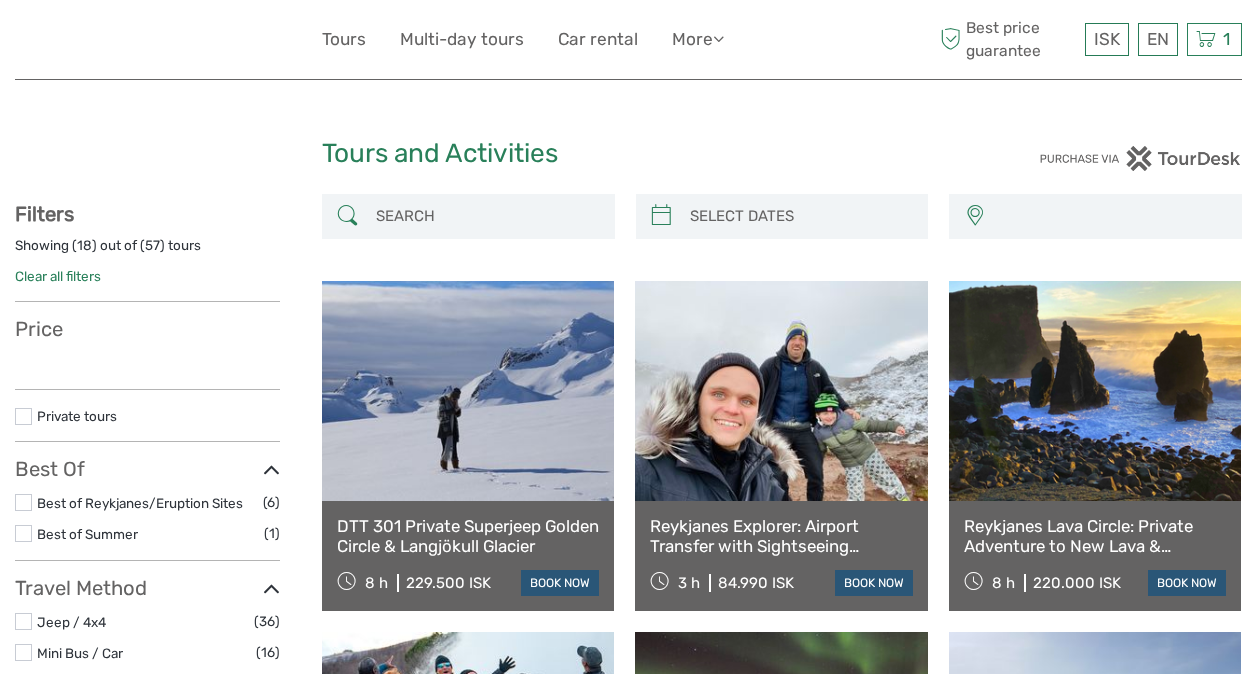 select 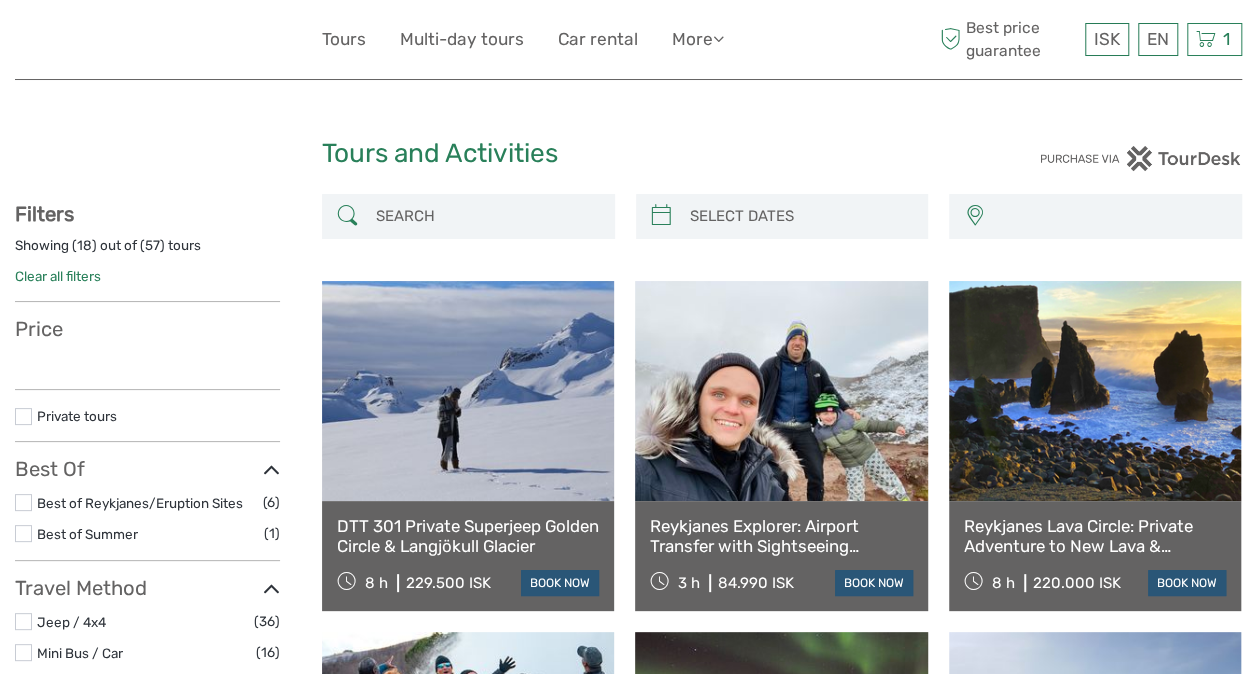 select 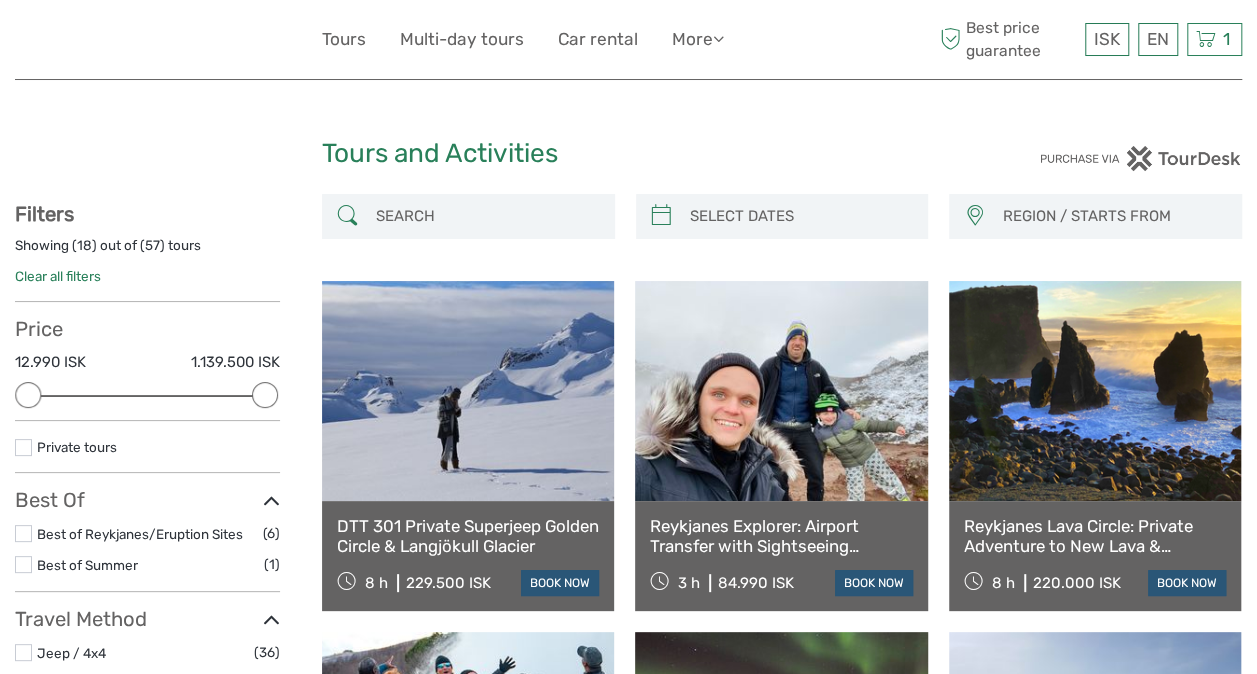 scroll, scrollTop: 0, scrollLeft: 0, axis: both 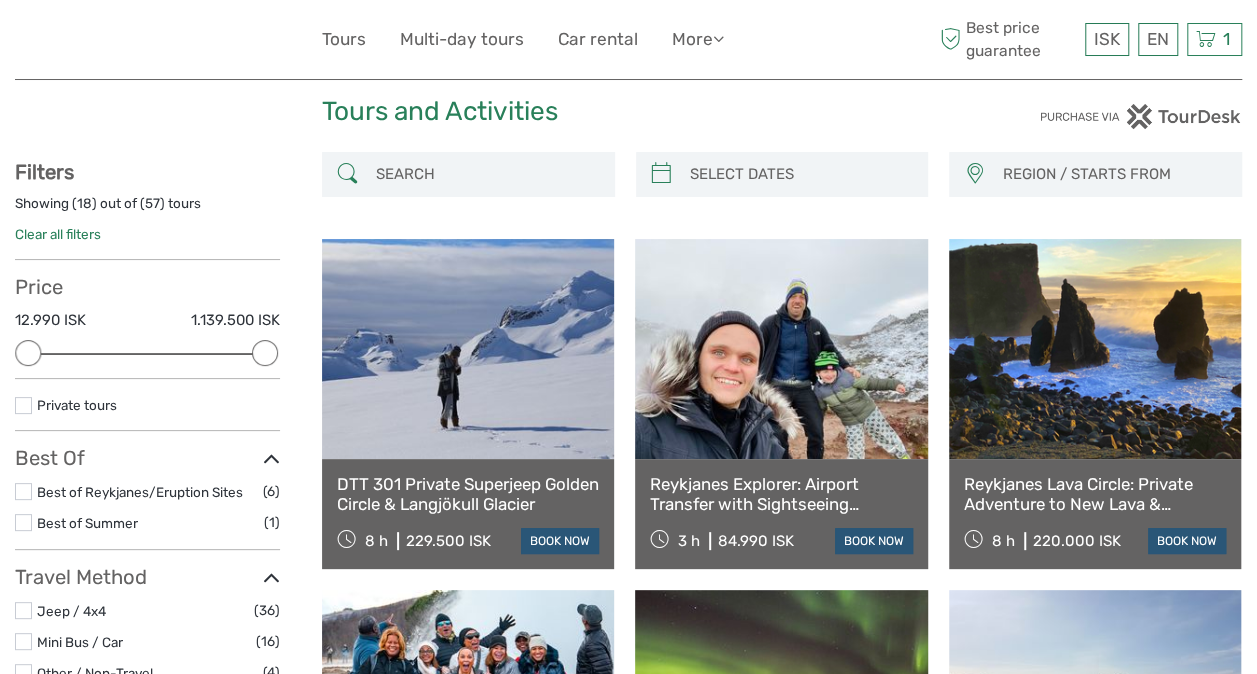 click on "Reykjanes Explorer: Airport Transfer with Sightseeing Adventure" at bounding box center (781, 494) 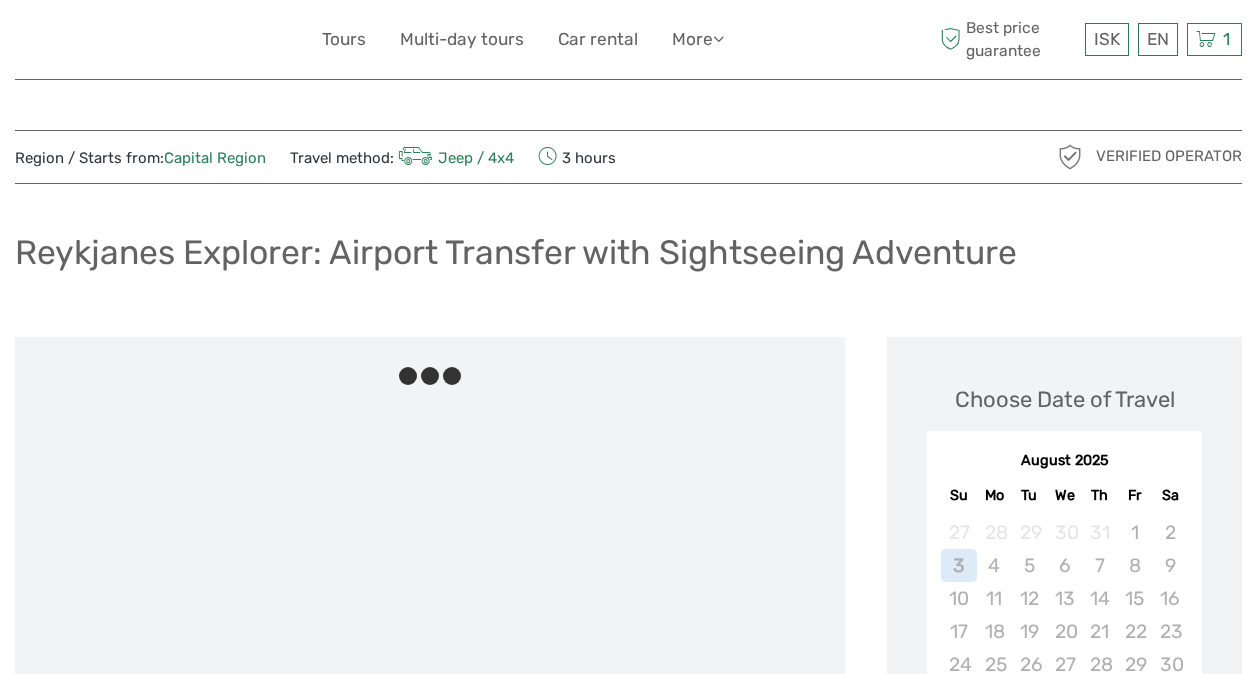 scroll, scrollTop: 0, scrollLeft: 0, axis: both 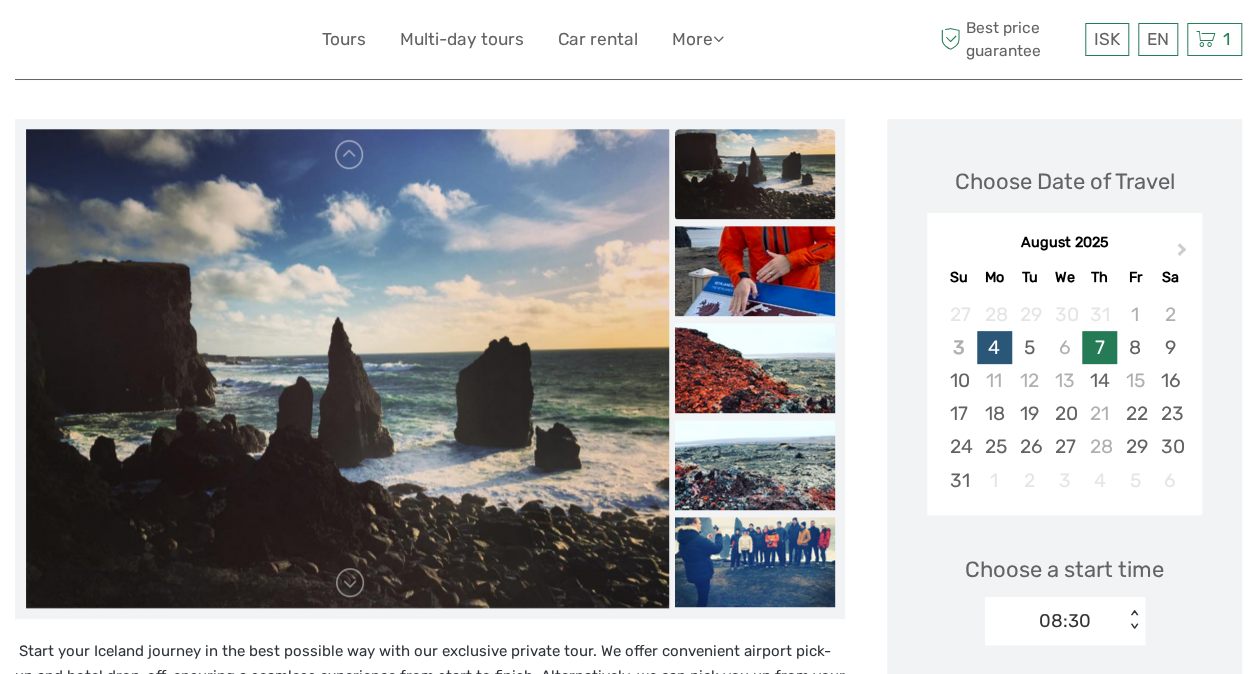click on "7" at bounding box center (1099, 347) 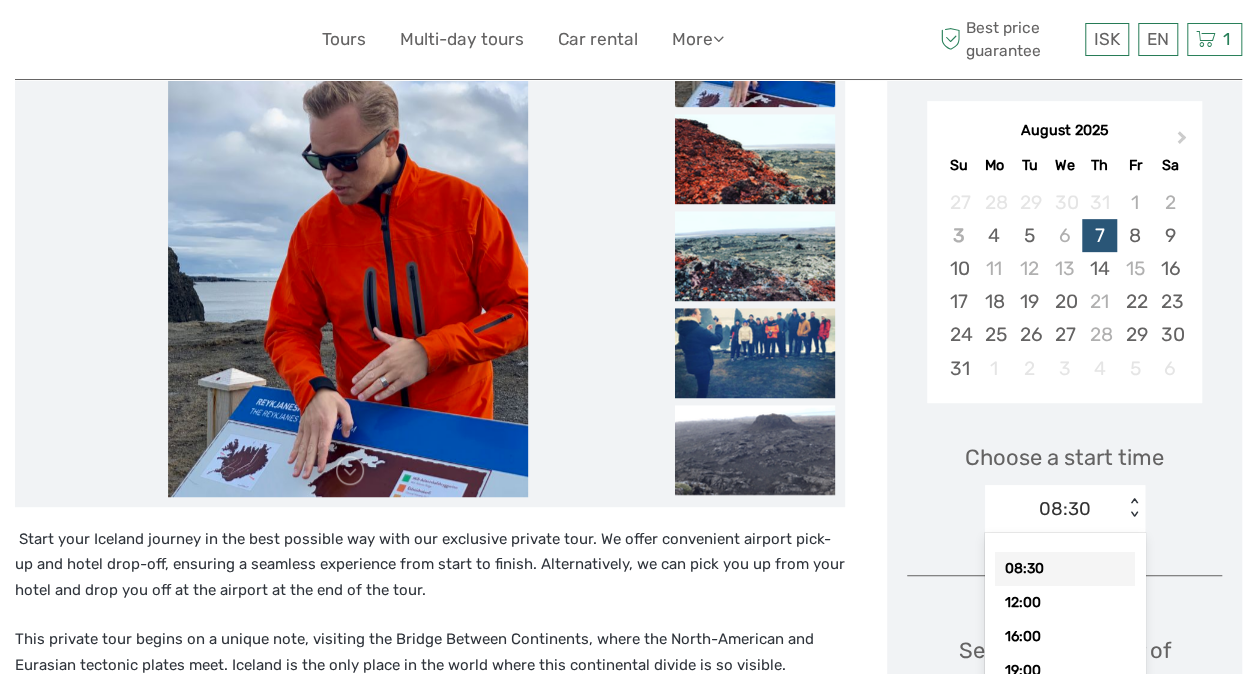 click on "option 08:30 selected, 1 of 4. 4 results available. Use Up and Down to choose options, press Enter to select the currently focused option, press Escape to exit the menu, press Tab to select the option and exit the menu. 08:30 < > 08:30 12:00 16:00 19:00" at bounding box center [1065, 509] 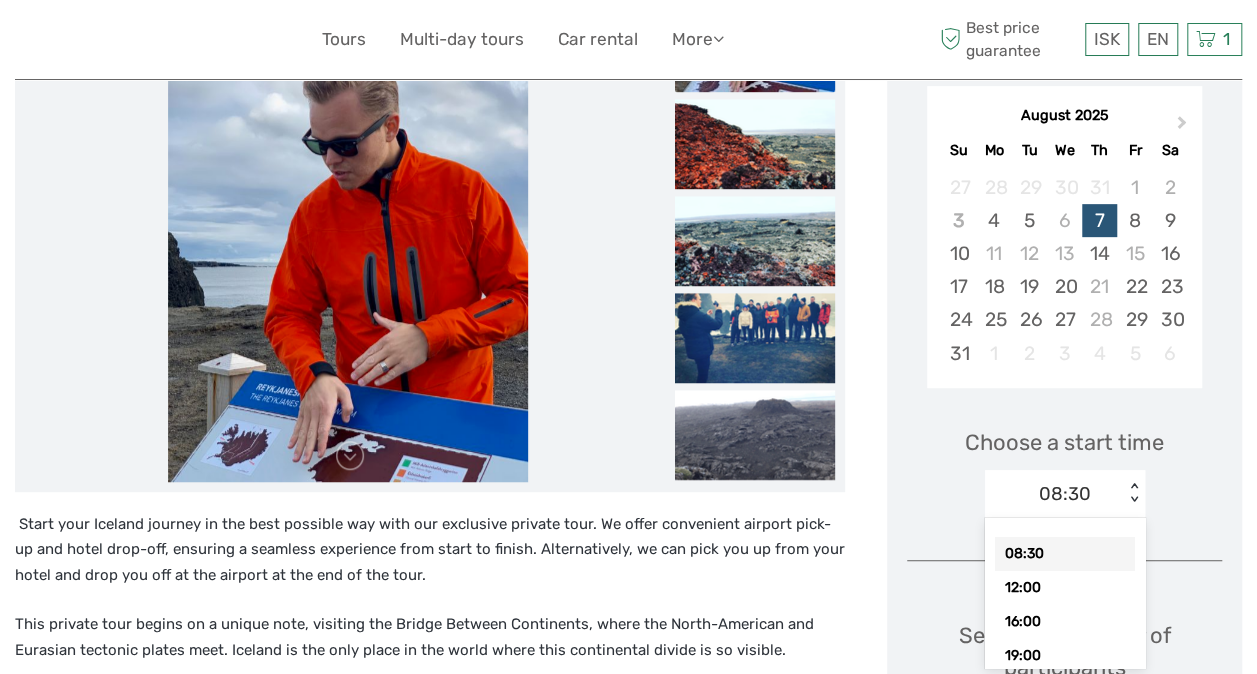 click on "Choose Date of Travel Next Month [MONTH] [YYYY] Su Mo Tu We Th Fr Sa 27 28 29 30 31 1 2 3 4 5 6 7 8 9 10 11 12 13 14 15 16 17 18 19 20 21 22 23 24 25 26 27 28 29 30 31 1 2 3 4 5 6 Choose a start time option [TIME] selected, 1 of 4. 4 results available. Use Up and Down to choose options, press Enter to select the currently focused option, press Escape to exit the menu, press Tab to select the option and exit the menu. [TIME] < > [TIME] [TIME] [TIME] Select the number of participants (min. 1 participant) Only 4 spots  left for this date. Last chance to book! 1-4 persons - 1 + I would like to be picked up Free Pickup Total :  ISK 84,990 Best price guarantee ADD TO CART EXPRESS CHECKOUT" at bounding box center [1064, 554] 